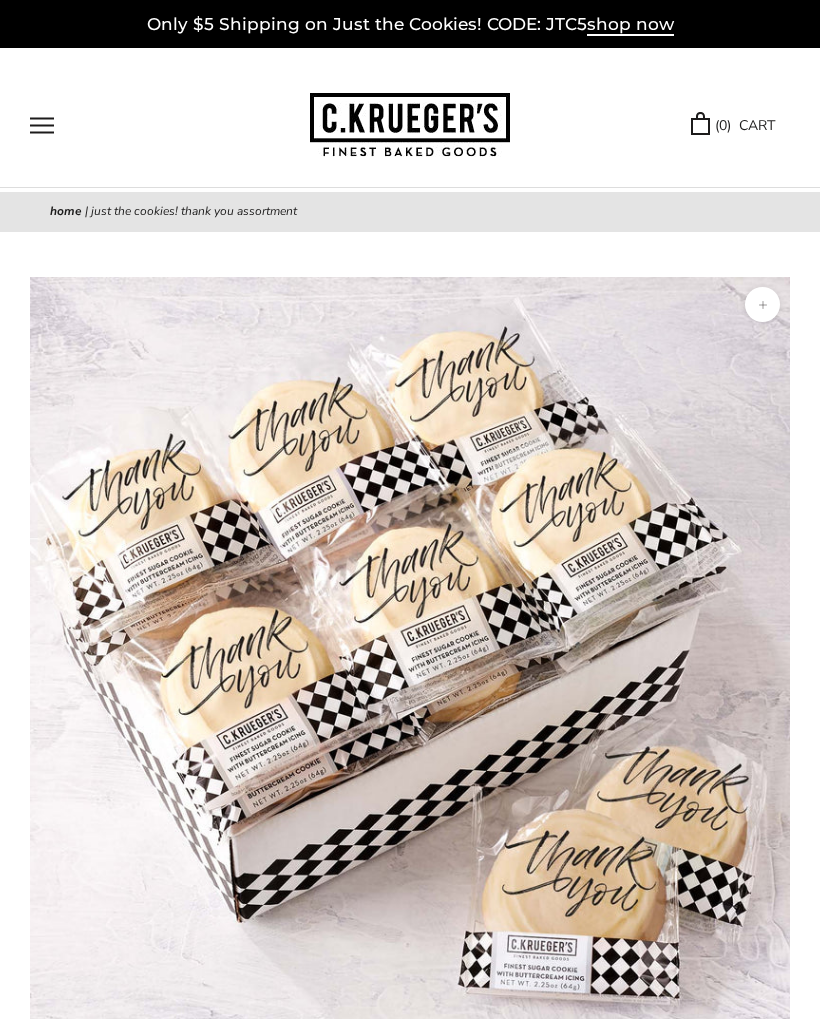 scroll, scrollTop: 0, scrollLeft: 0, axis: both 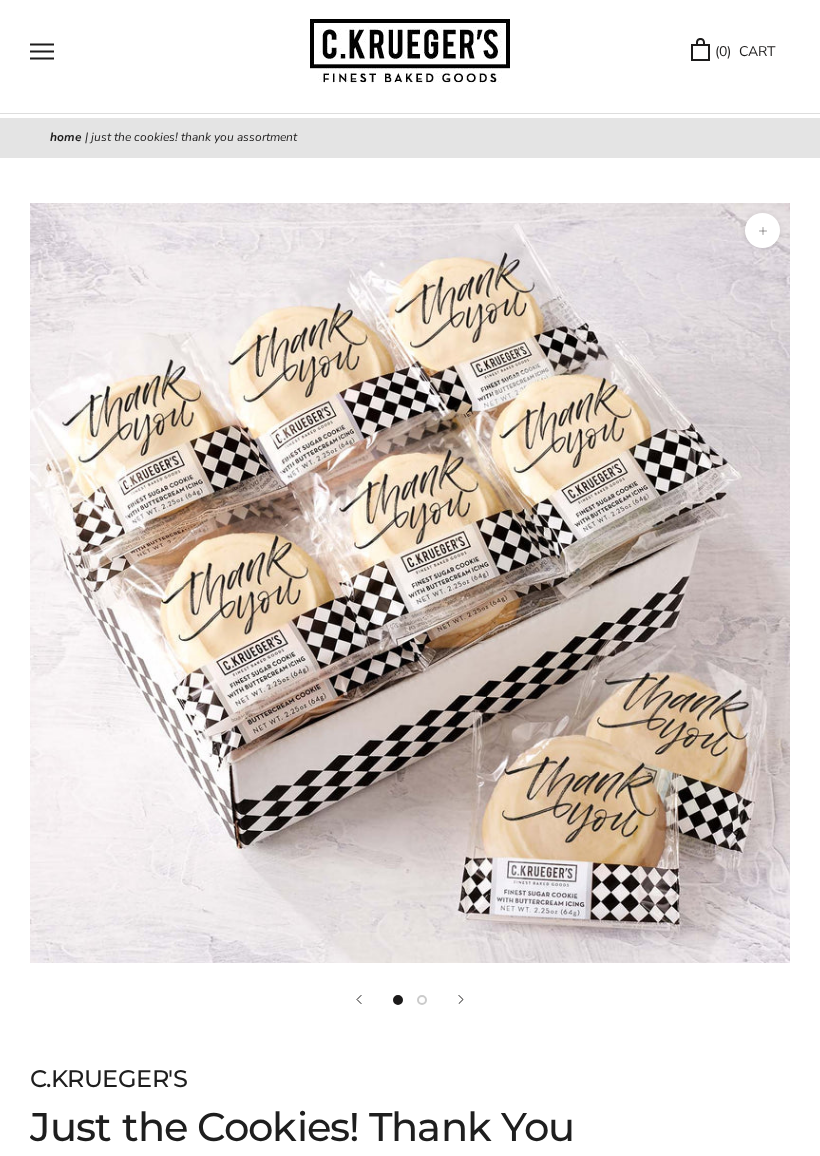click at bounding box center (410, 51) 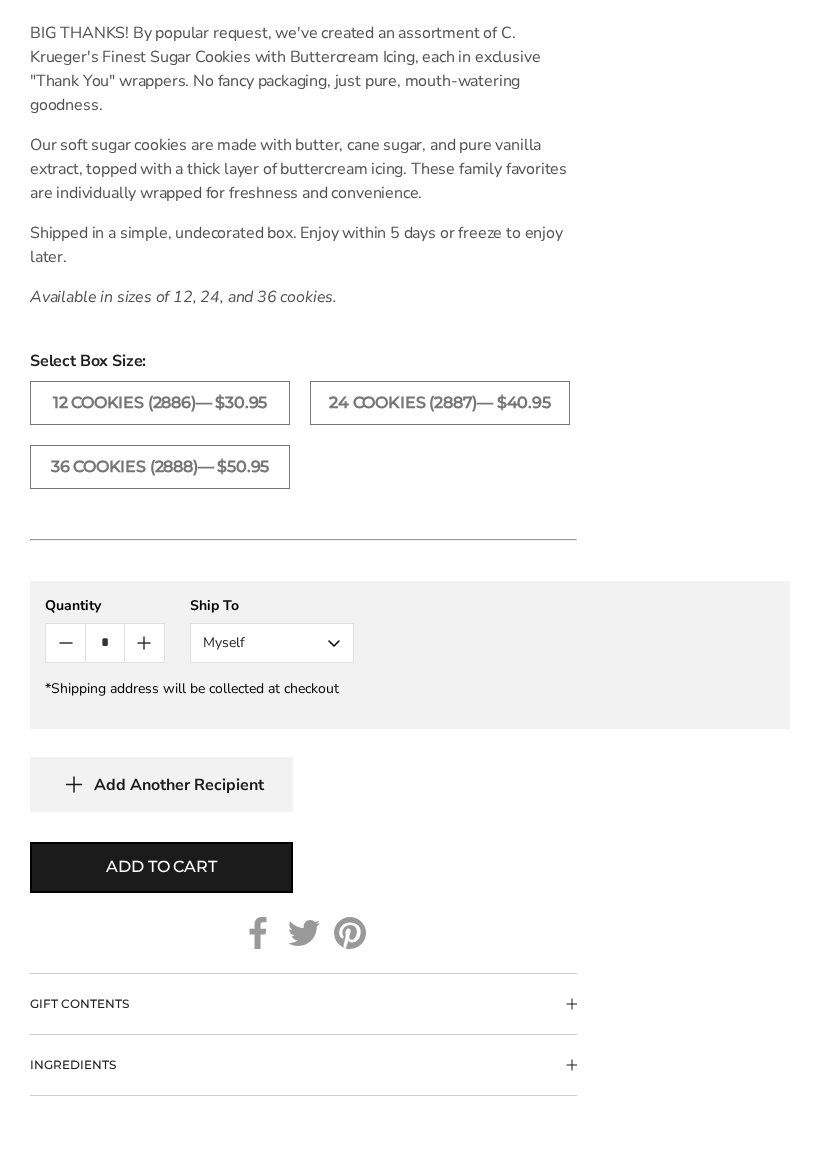 scroll, scrollTop: 1378, scrollLeft: 0, axis: vertical 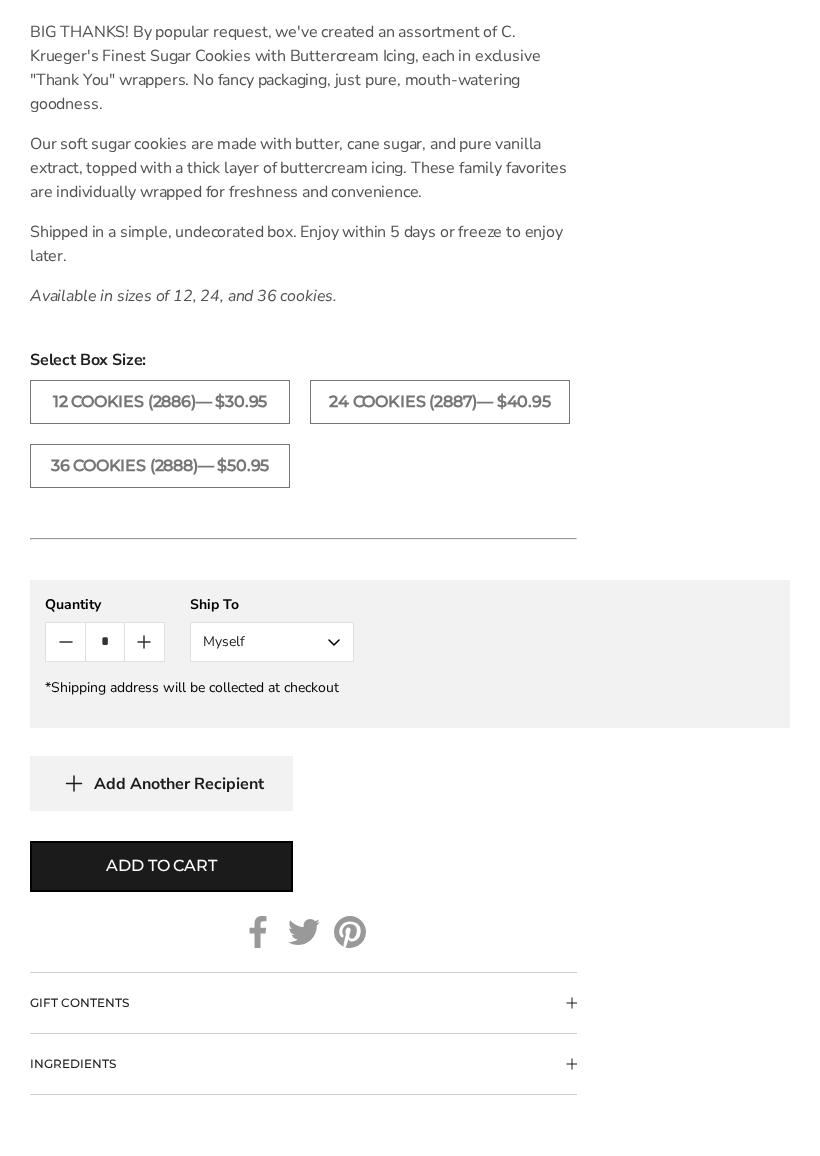 click on "36 COOKIES (2888)— $50.95" at bounding box center (160, 467) 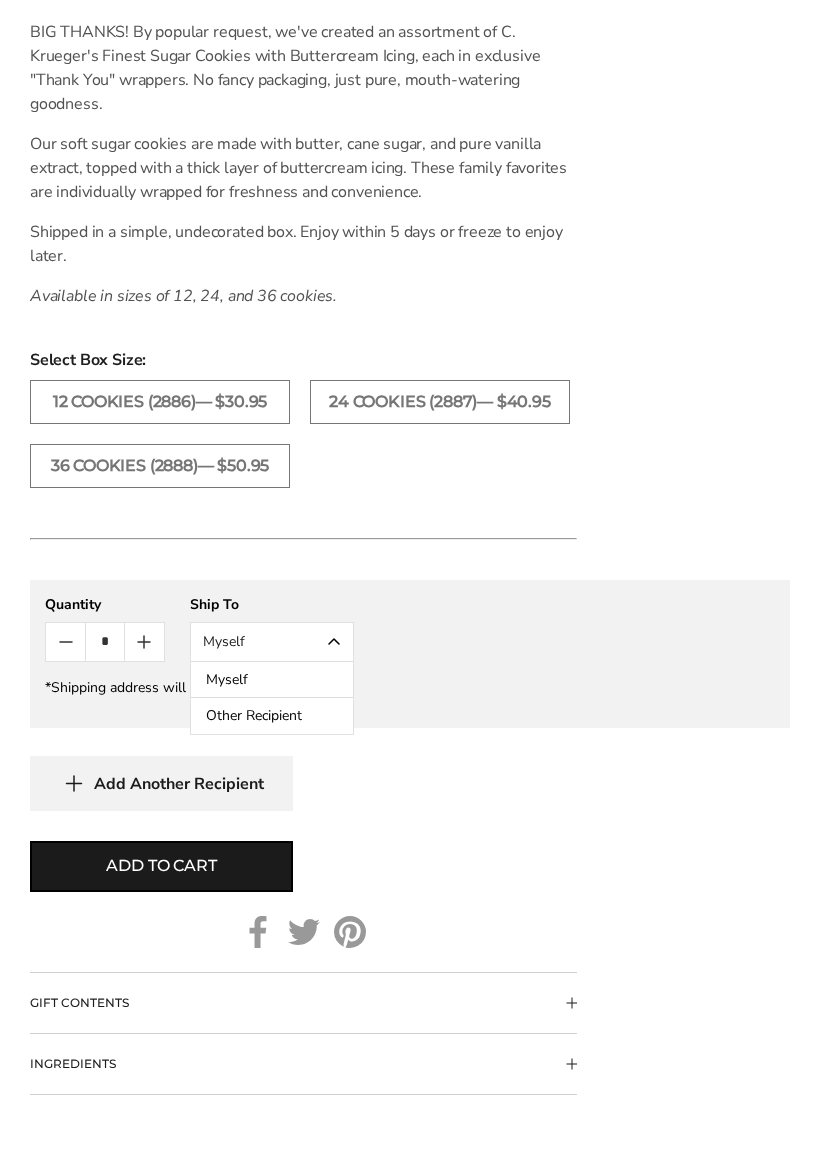 click on "Other Recipient" at bounding box center [272, 716] 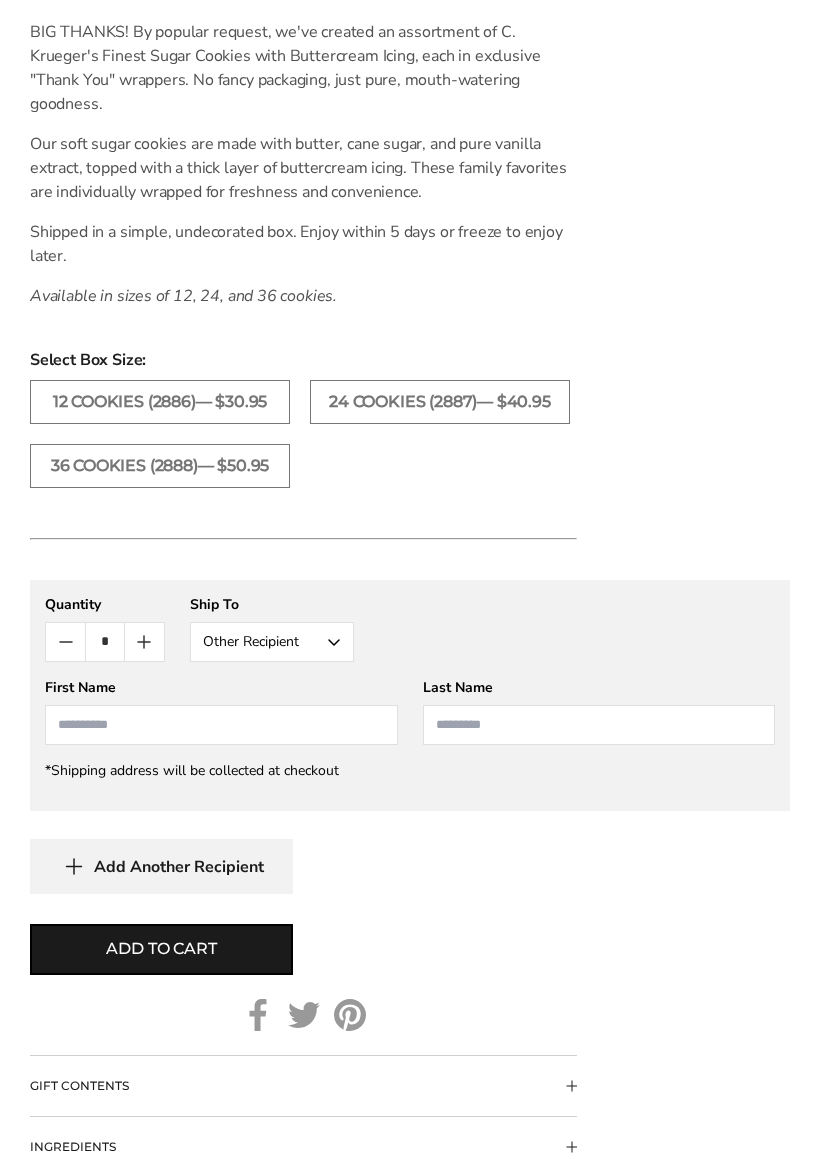 click at bounding box center (221, 725) 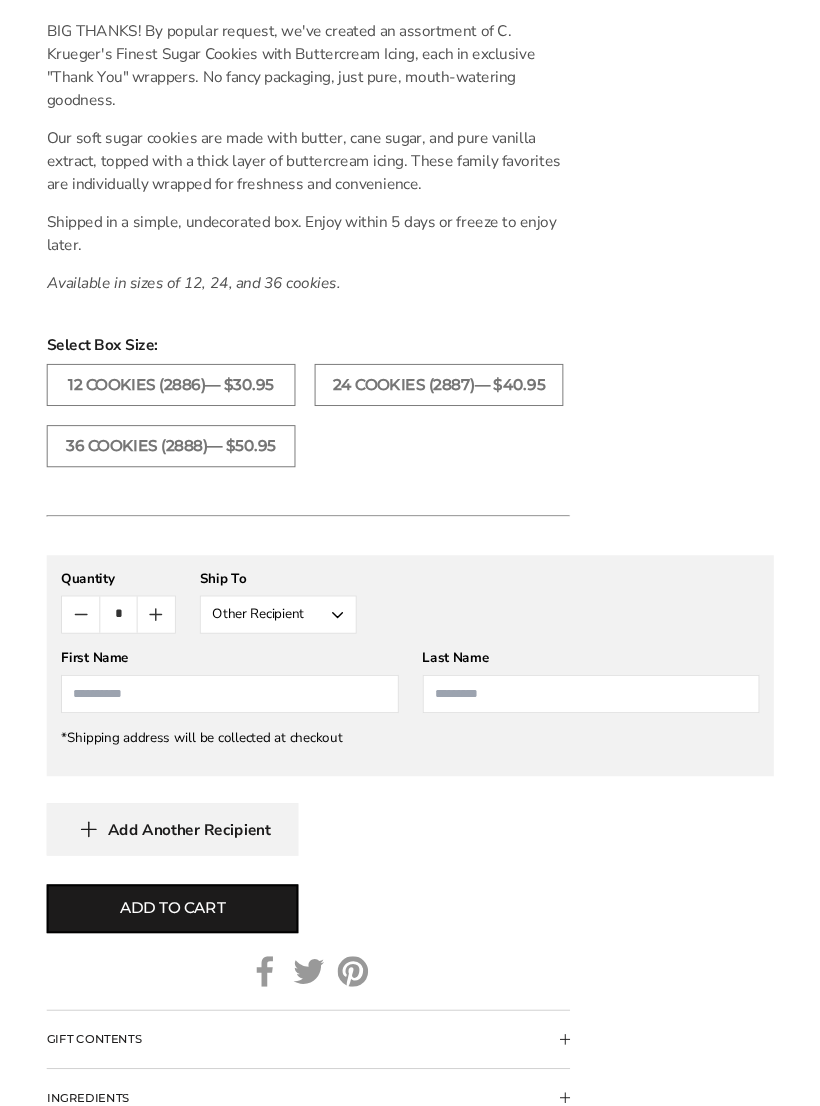 scroll, scrollTop: 1378, scrollLeft: 0, axis: vertical 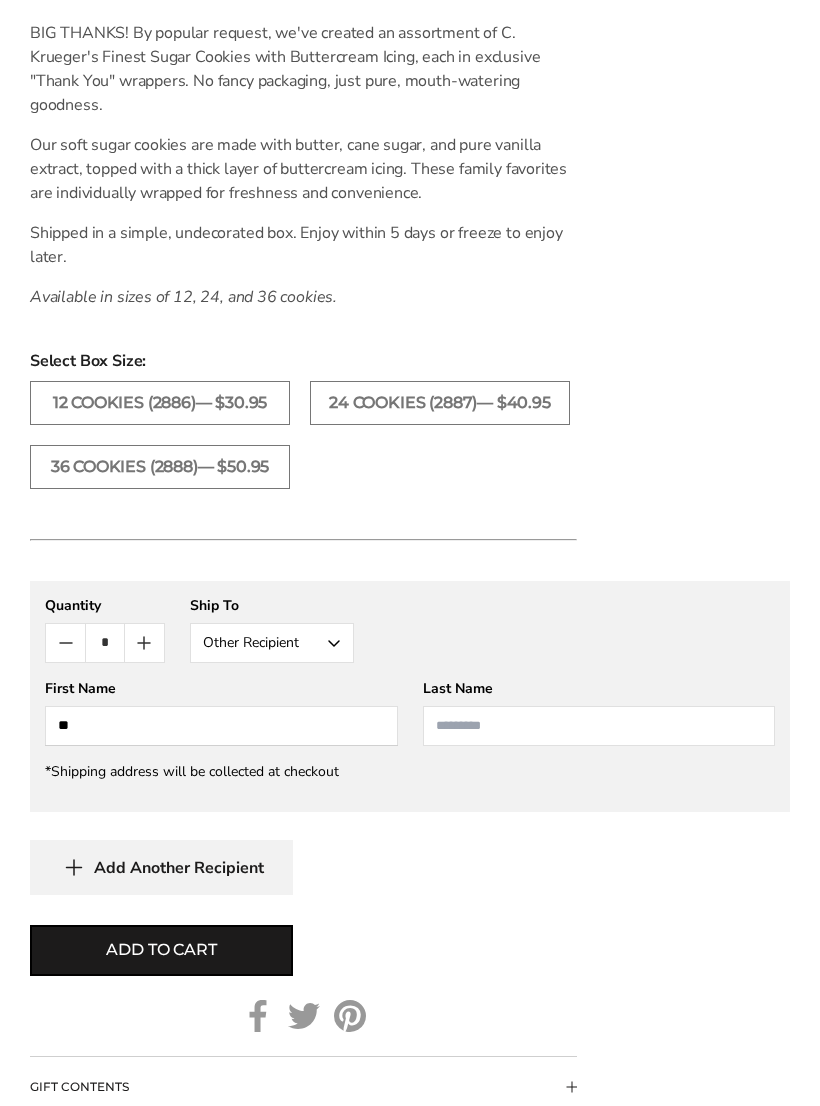 type on "*" 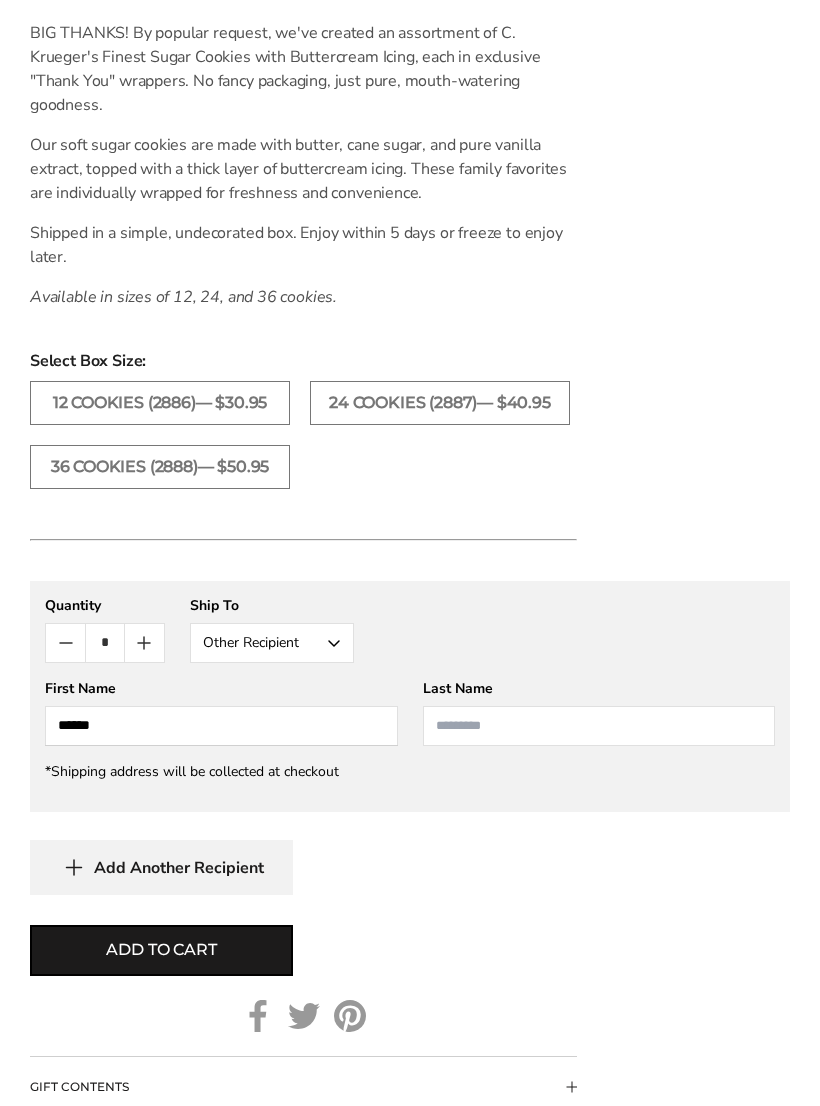 type on "******" 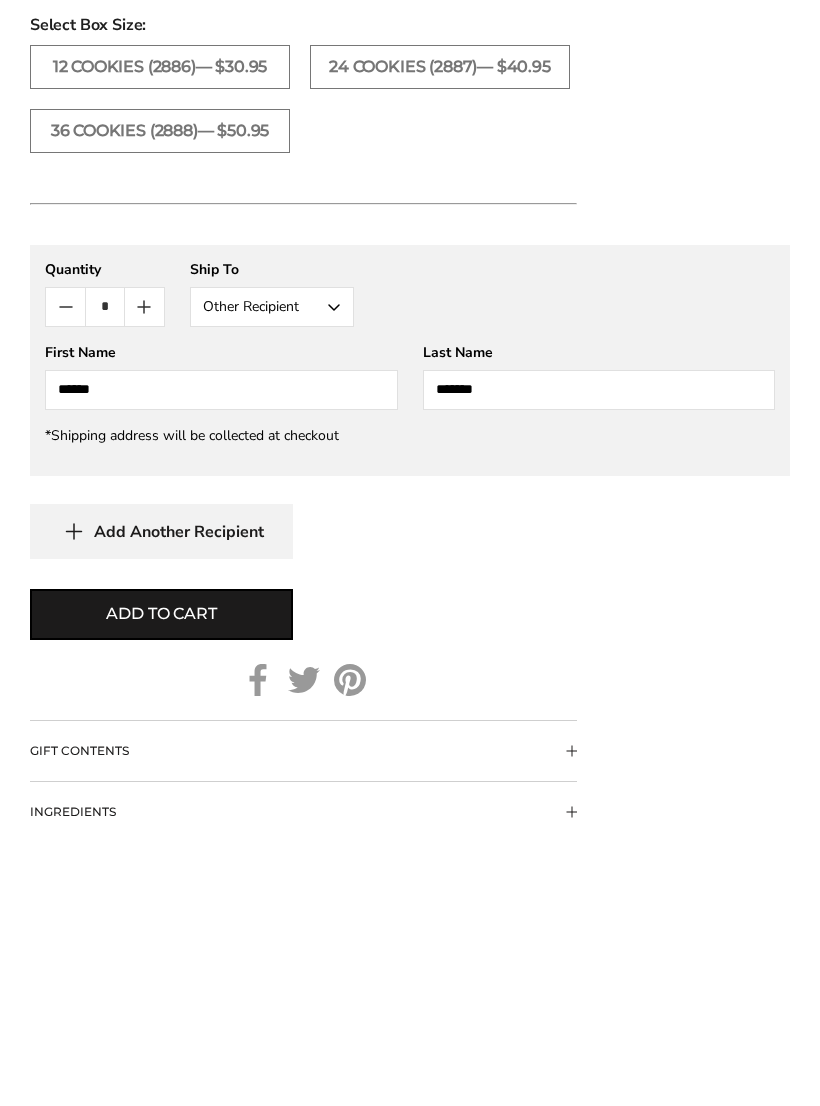 scroll, scrollTop: 1434, scrollLeft: 0, axis: vertical 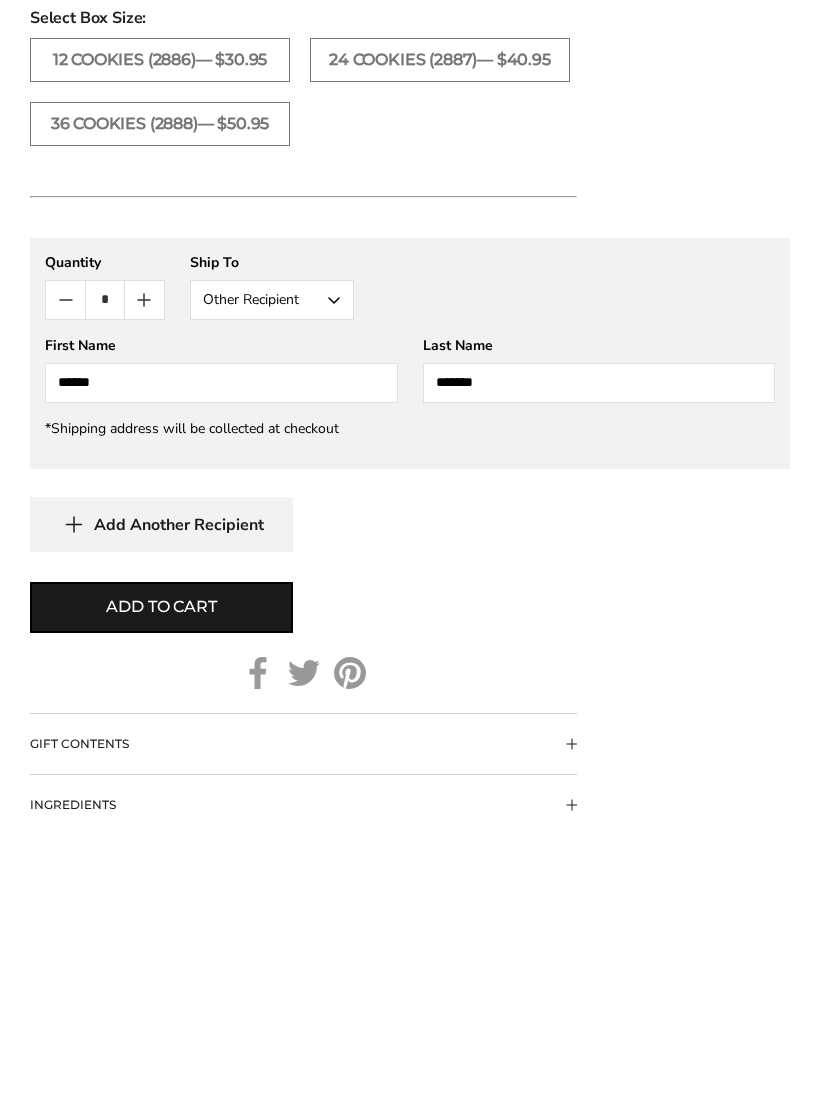 type on "*******" 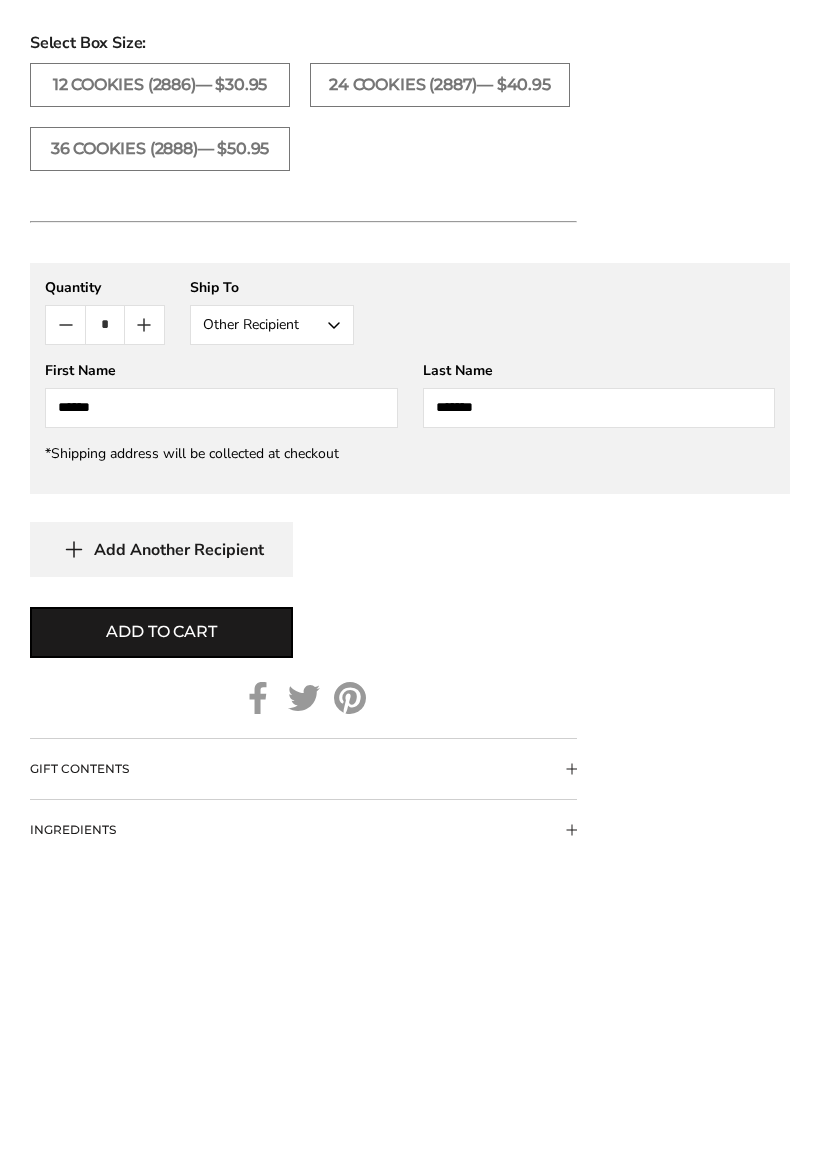 scroll, scrollTop: 1721, scrollLeft: 0, axis: vertical 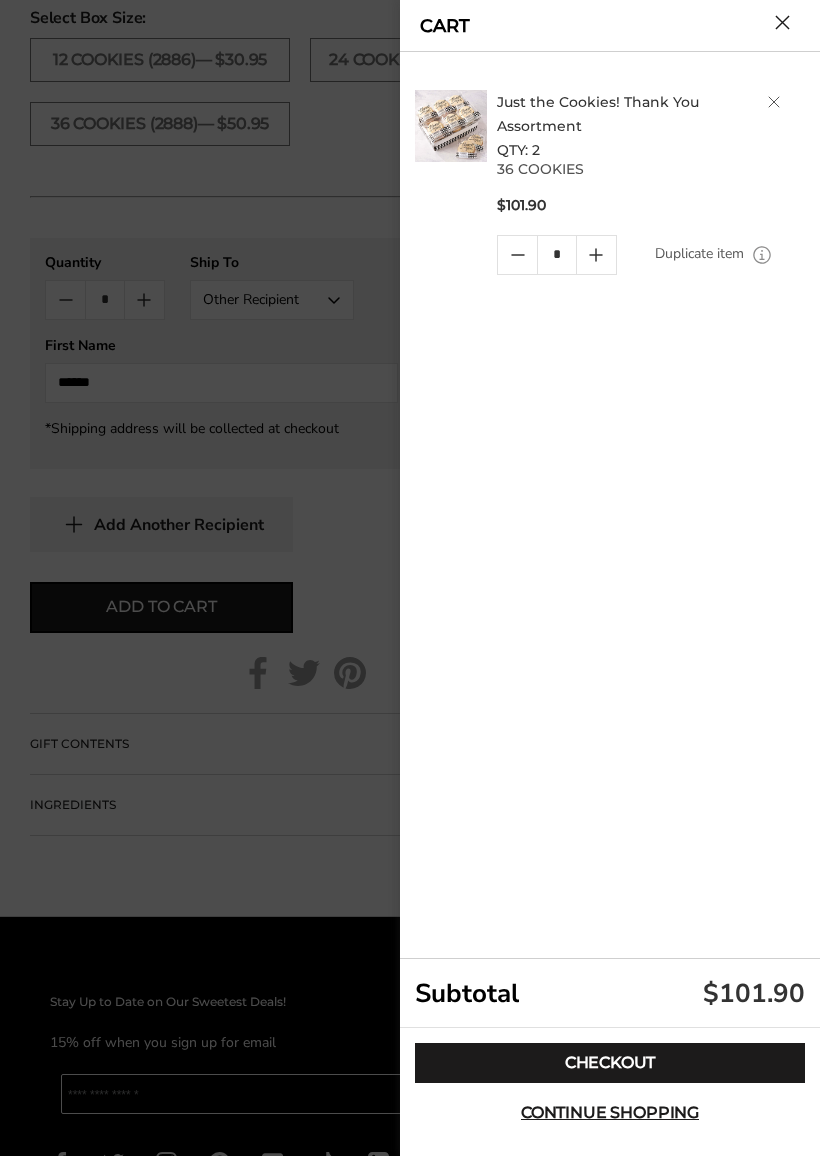 click on "Checkout" at bounding box center (610, 1063) 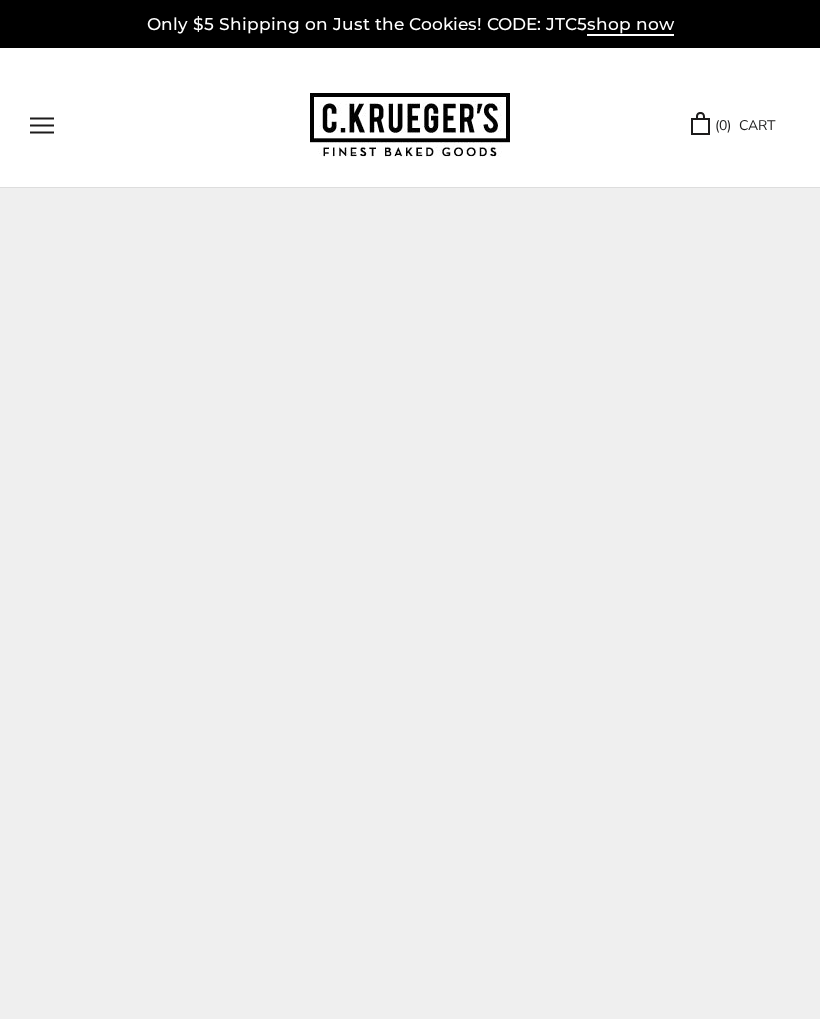 scroll, scrollTop: 0, scrollLeft: 0, axis: both 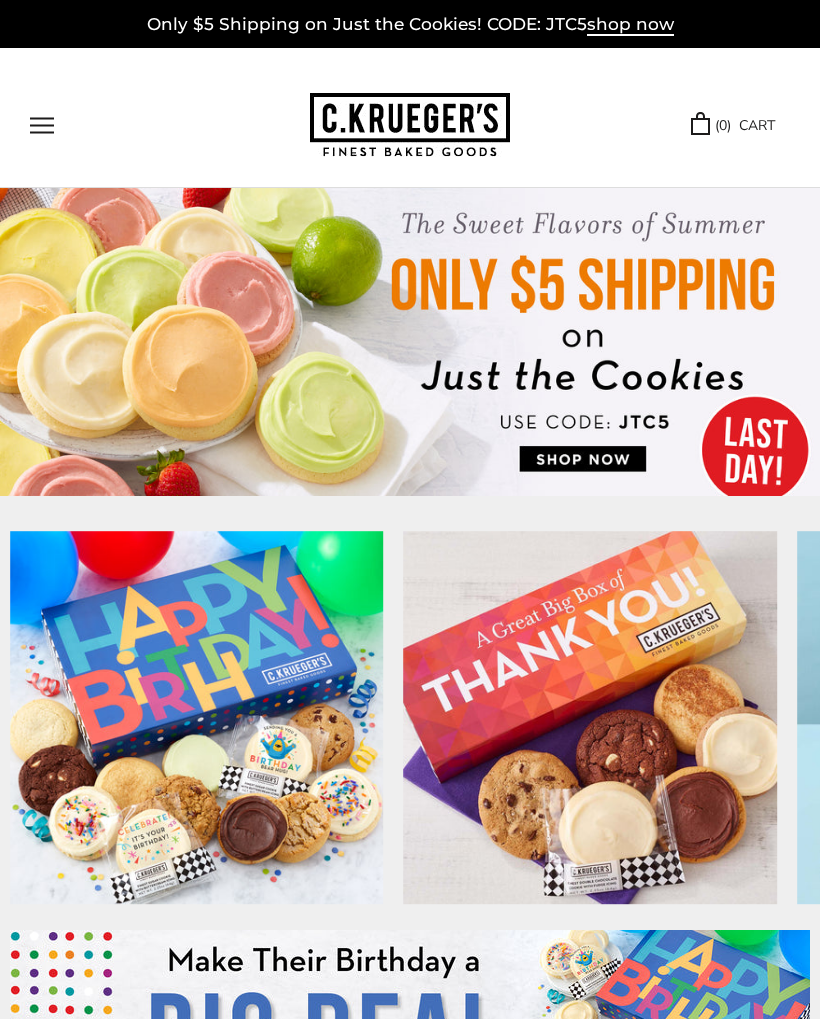 click at bounding box center (42, 125) 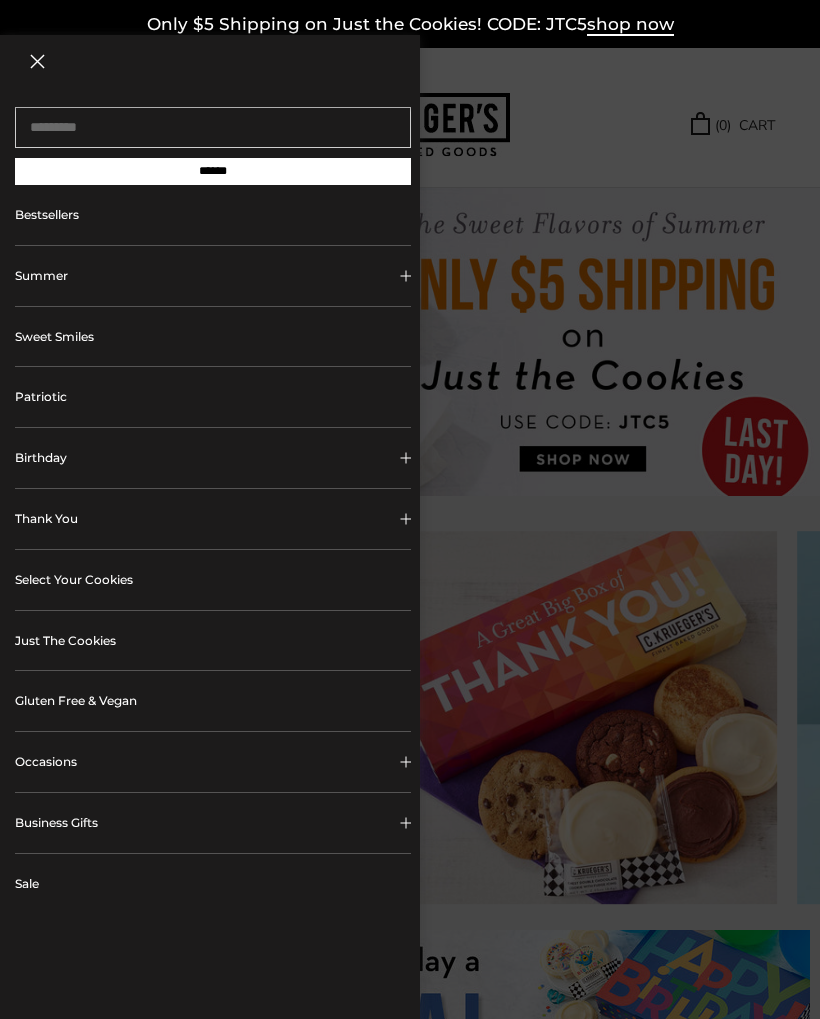 click on "Bestsellers" at bounding box center (213, 215) 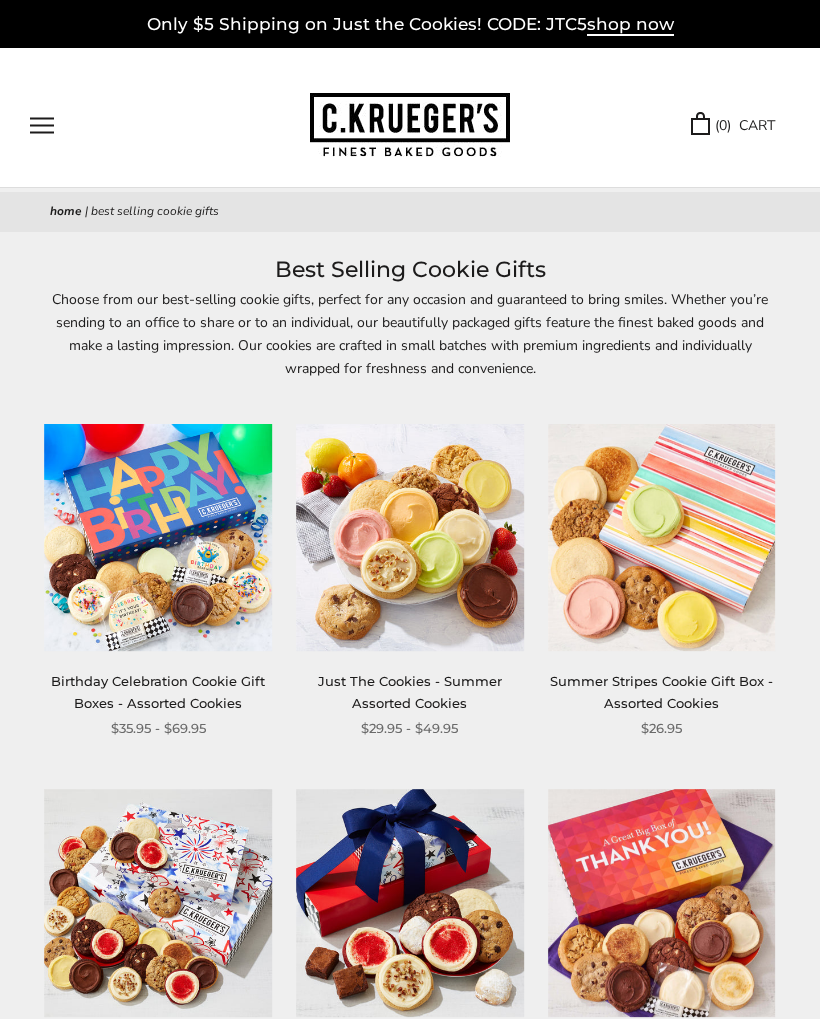 scroll, scrollTop: 0, scrollLeft: 0, axis: both 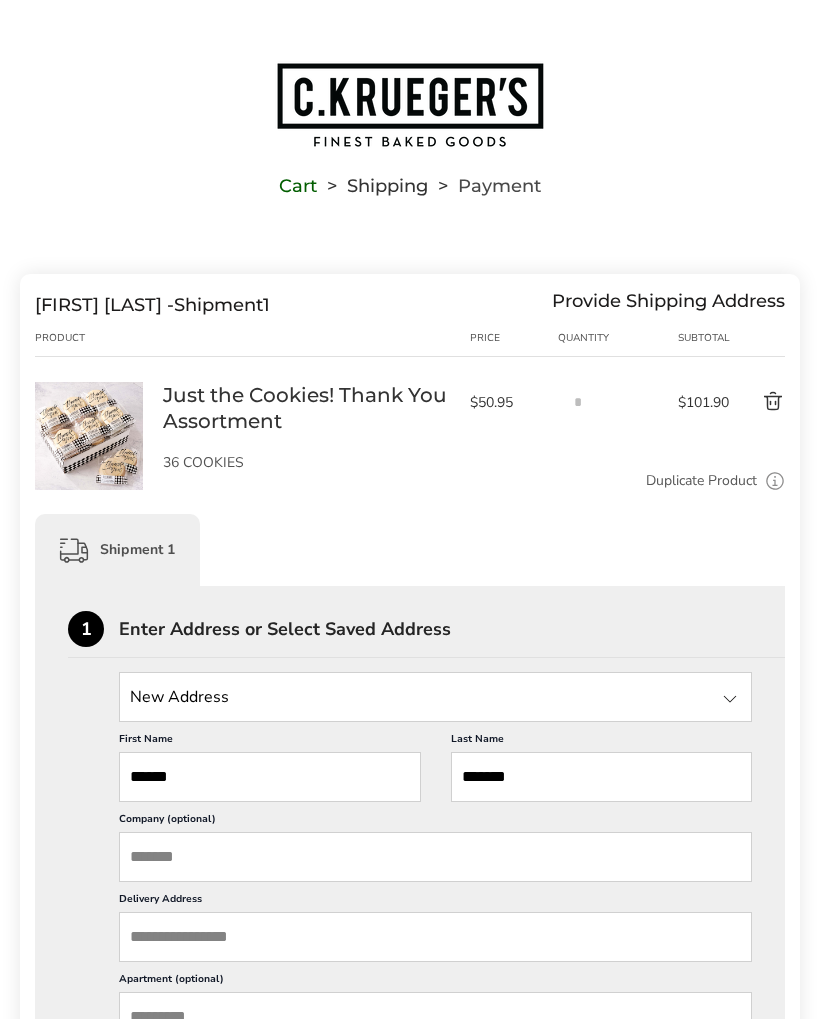 click at bounding box center (435, 697) 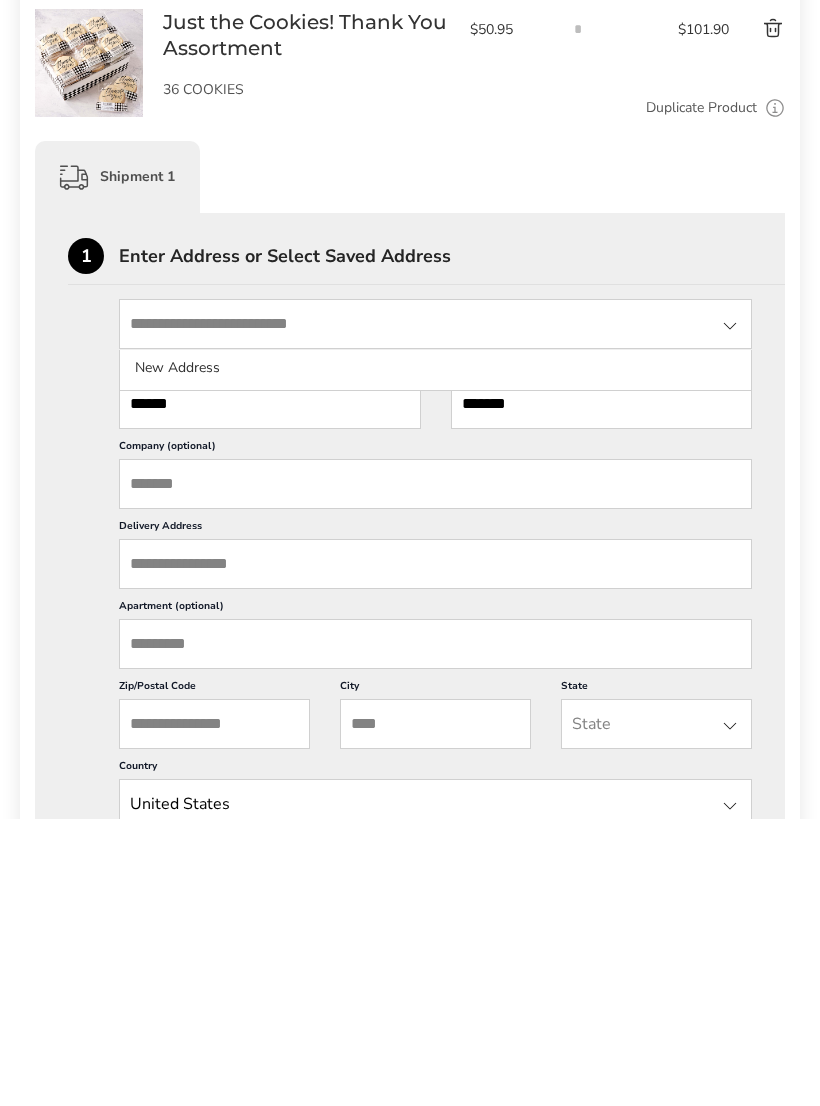 scroll, scrollTop: 88, scrollLeft: 0, axis: vertical 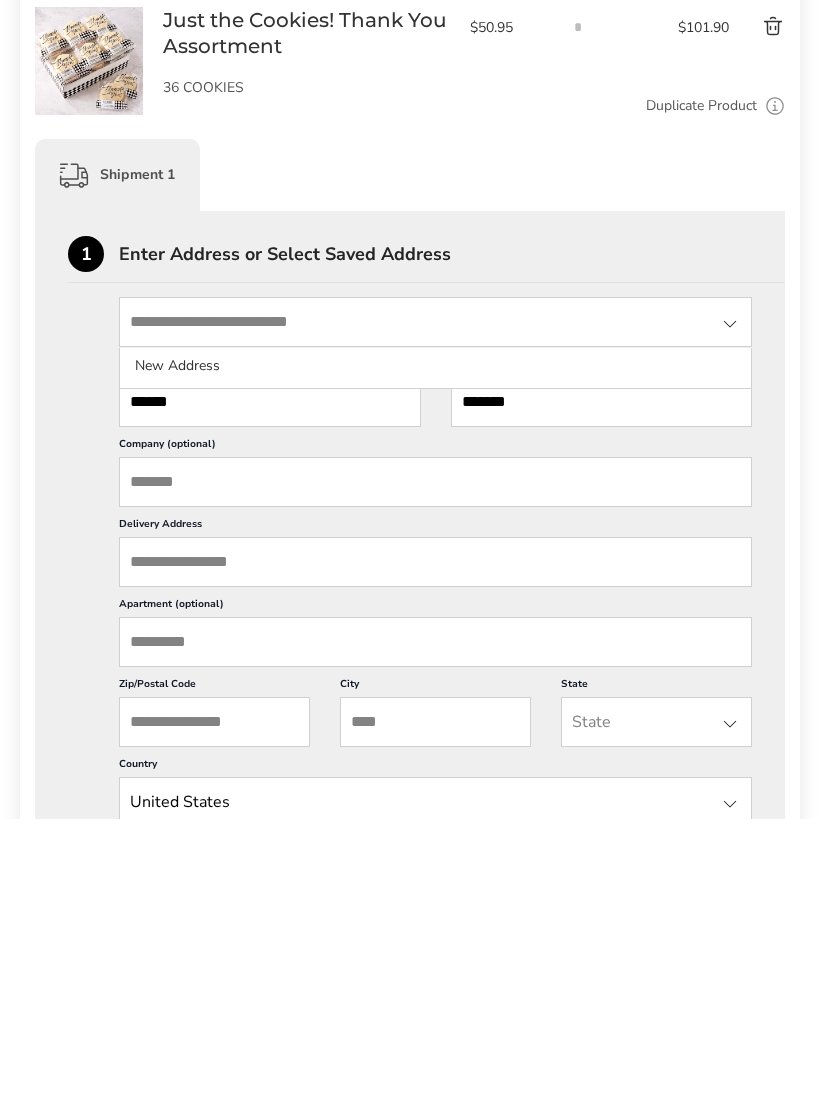 click on "Company (optional)" at bounding box center (435, 769) 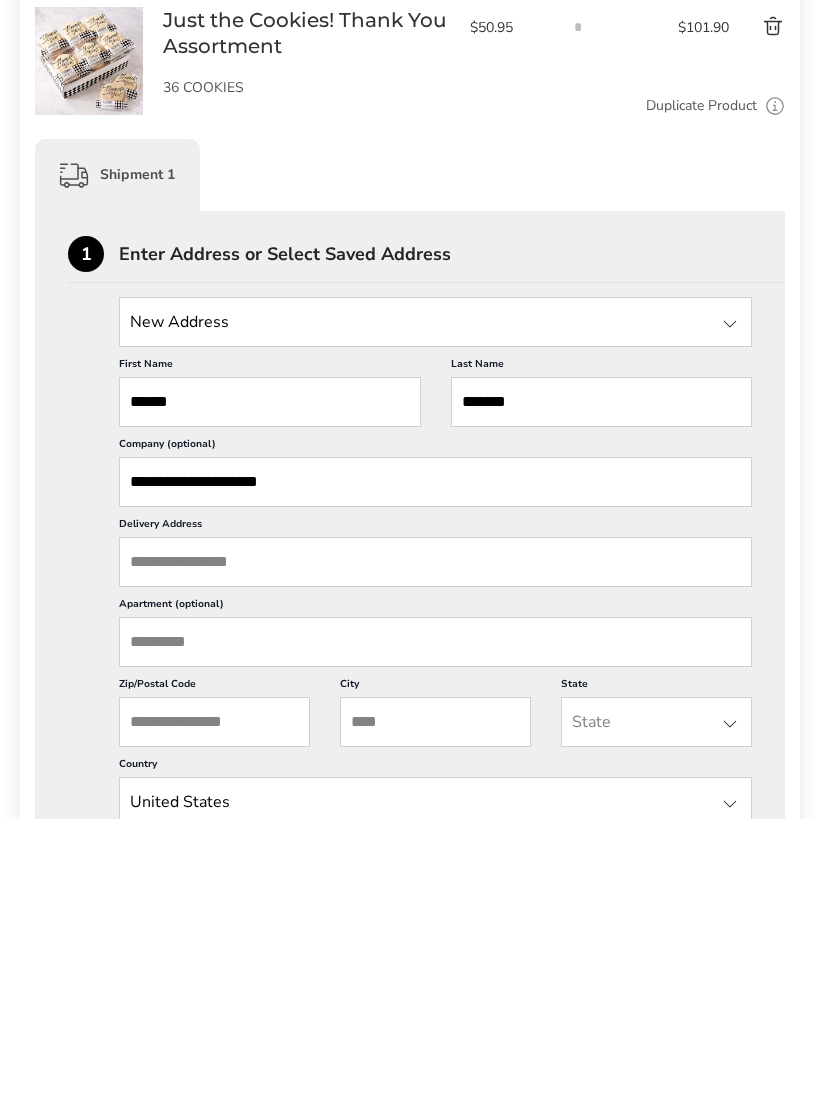 click on "Delivery Address" at bounding box center (435, 849) 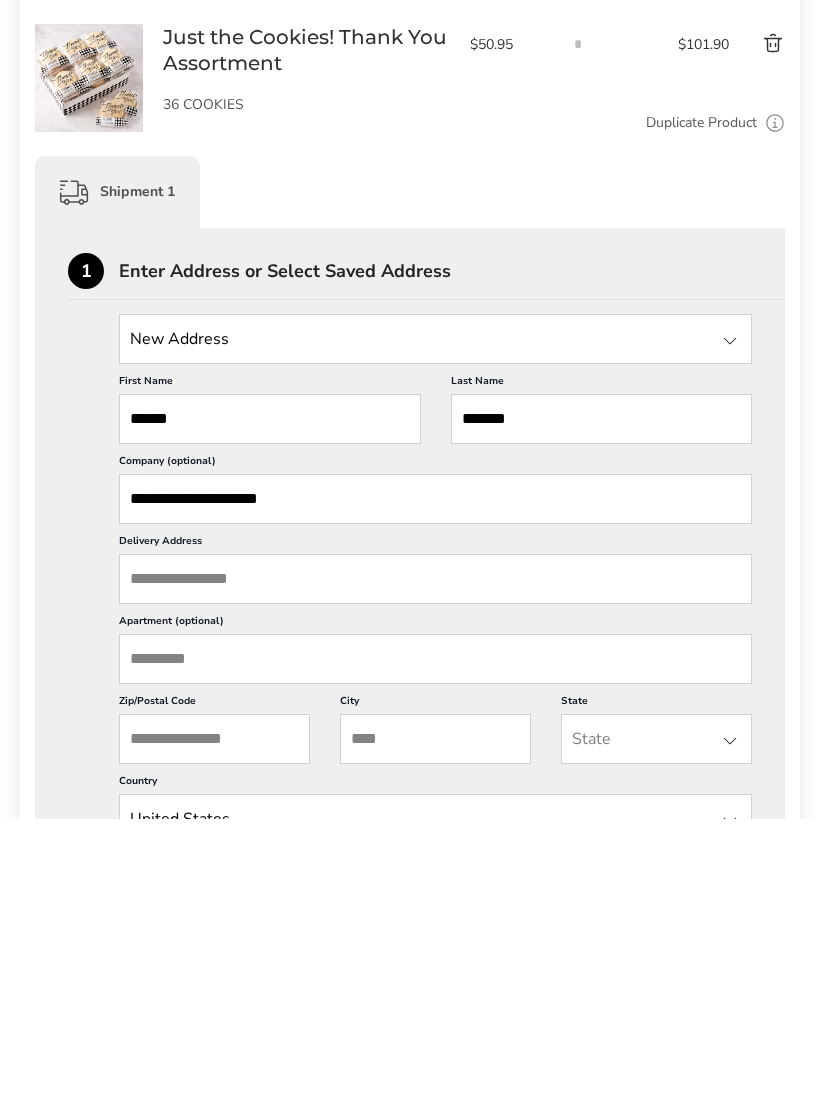 scroll, scrollTop: 71, scrollLeft: 0, axis: vertical 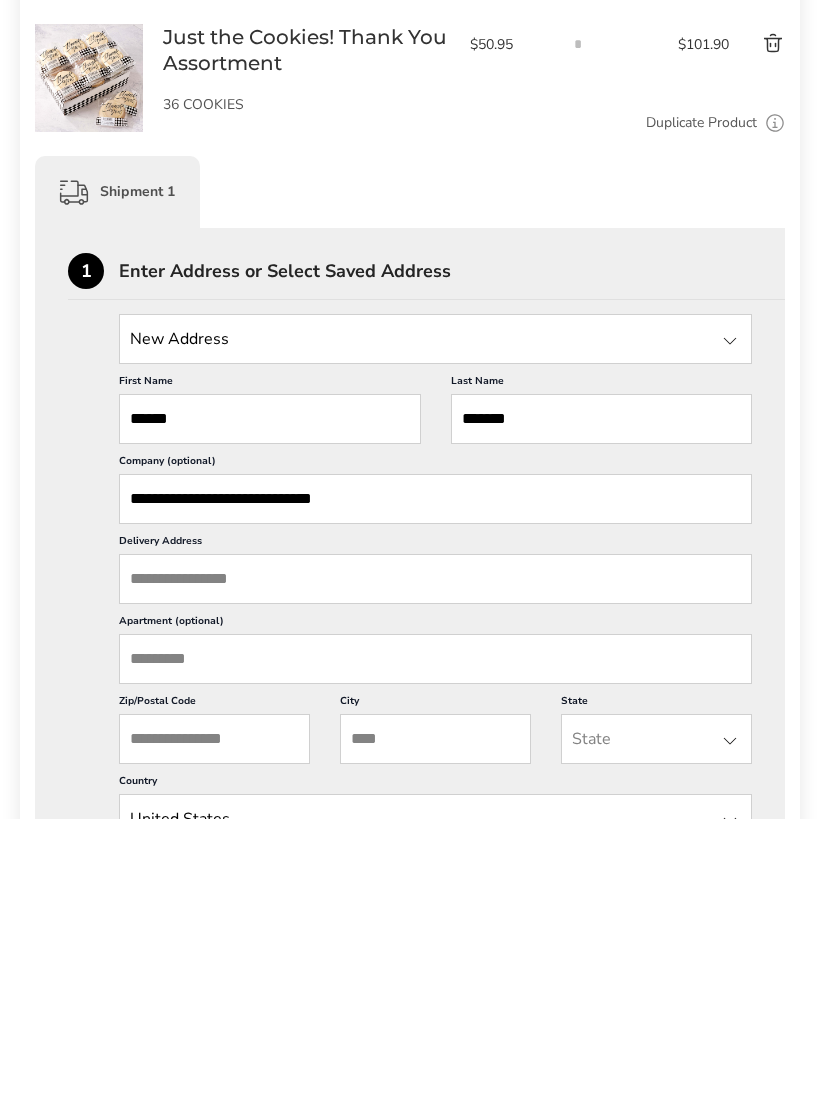 click on "**********" at bounding box center [435, 786] 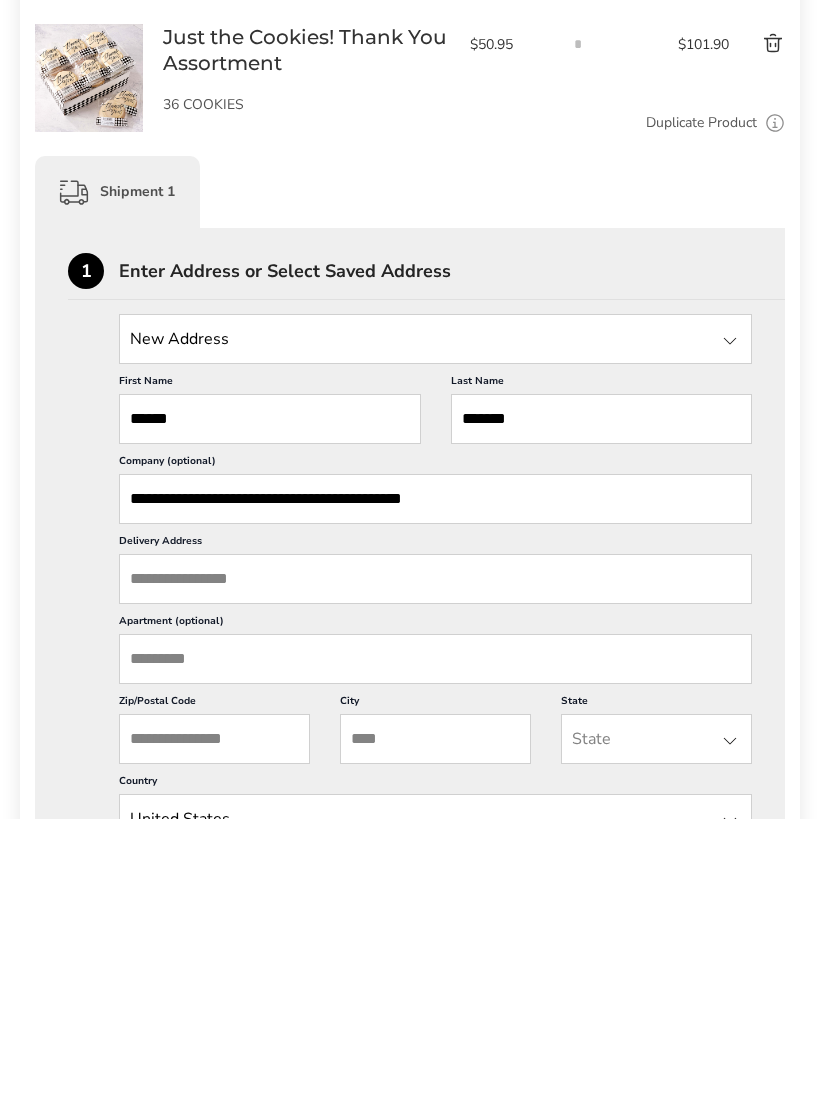 type on "**********" 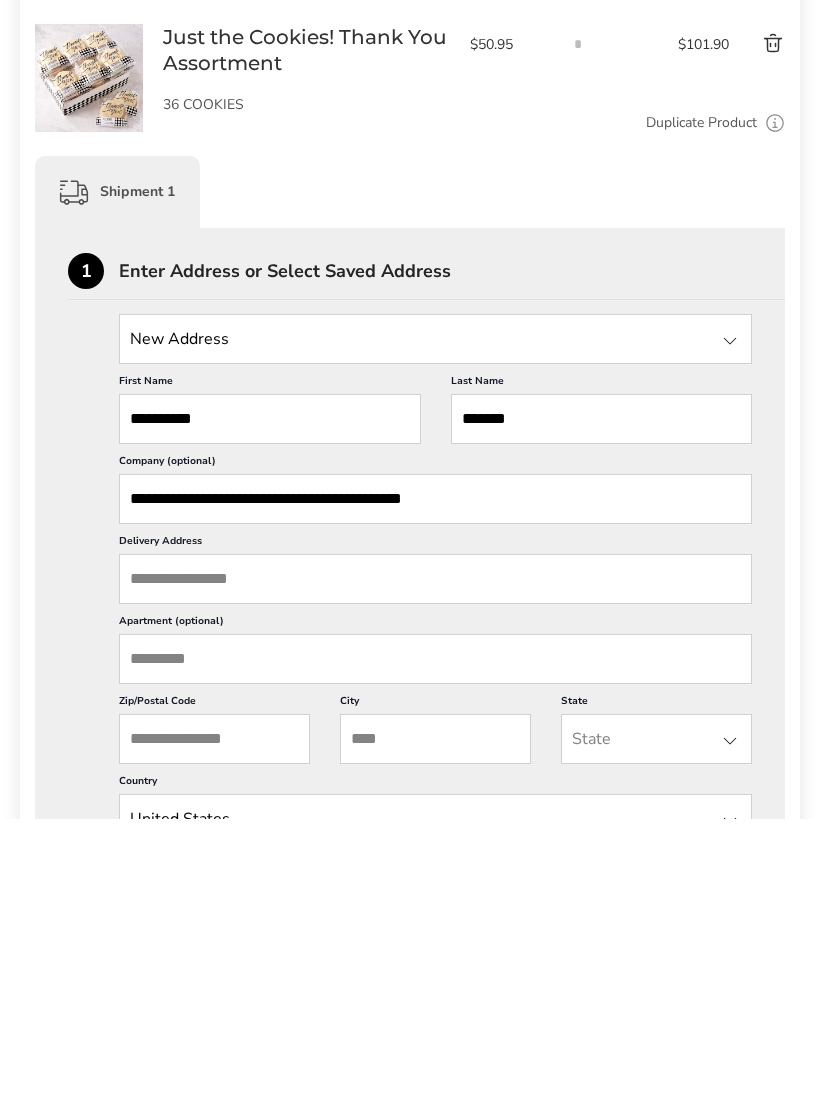 type on "**********" 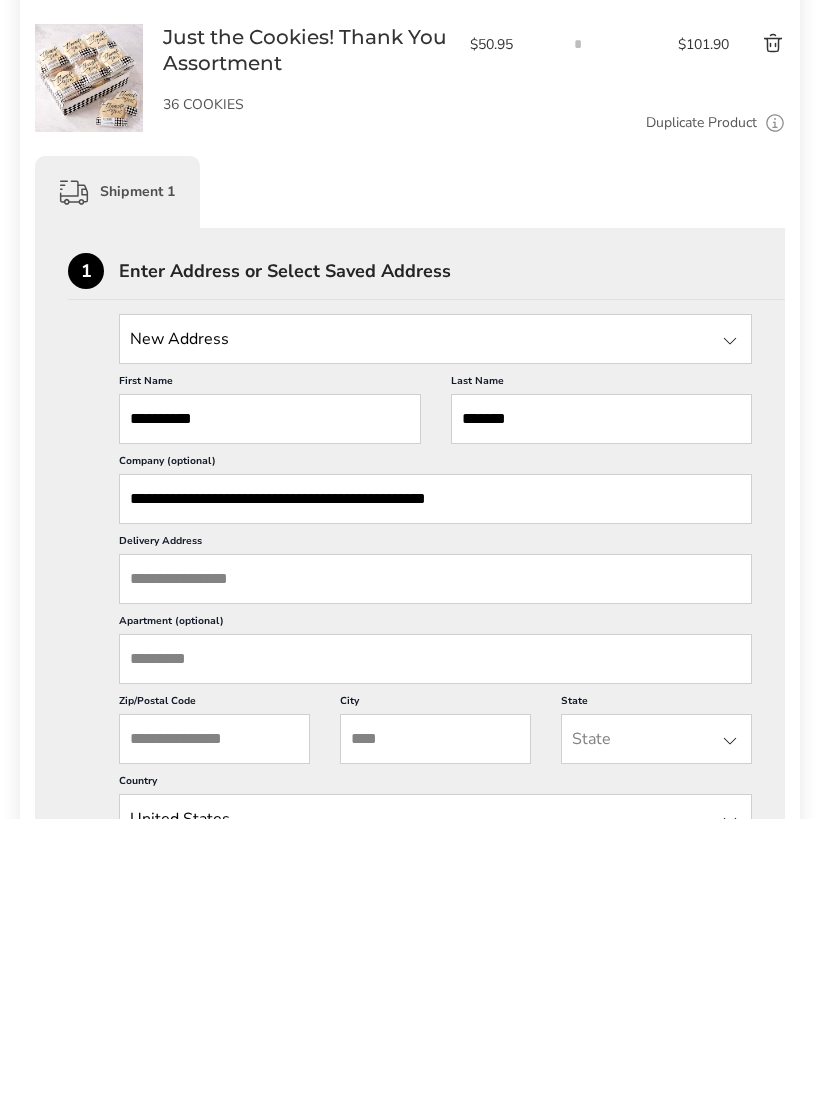 type on "**********" 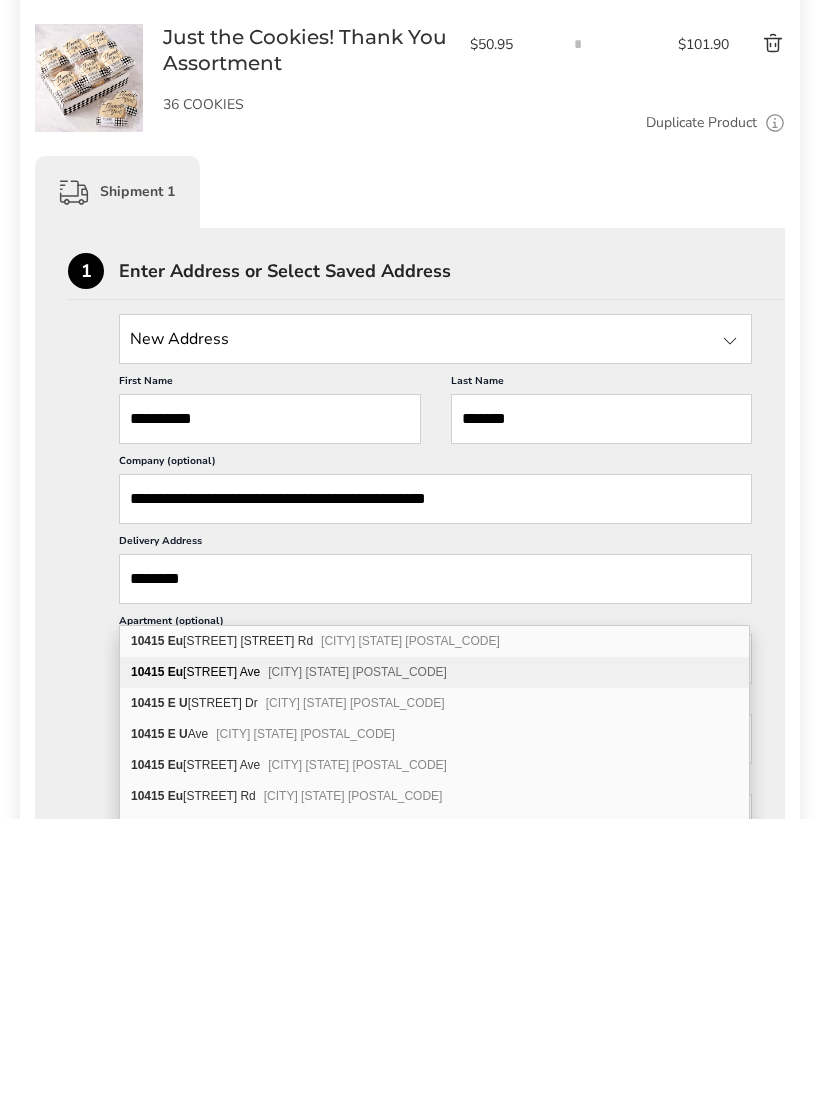 click on "[CITY] [STATE] [POSTAL_CODE]" at bounding box center (357, 959) 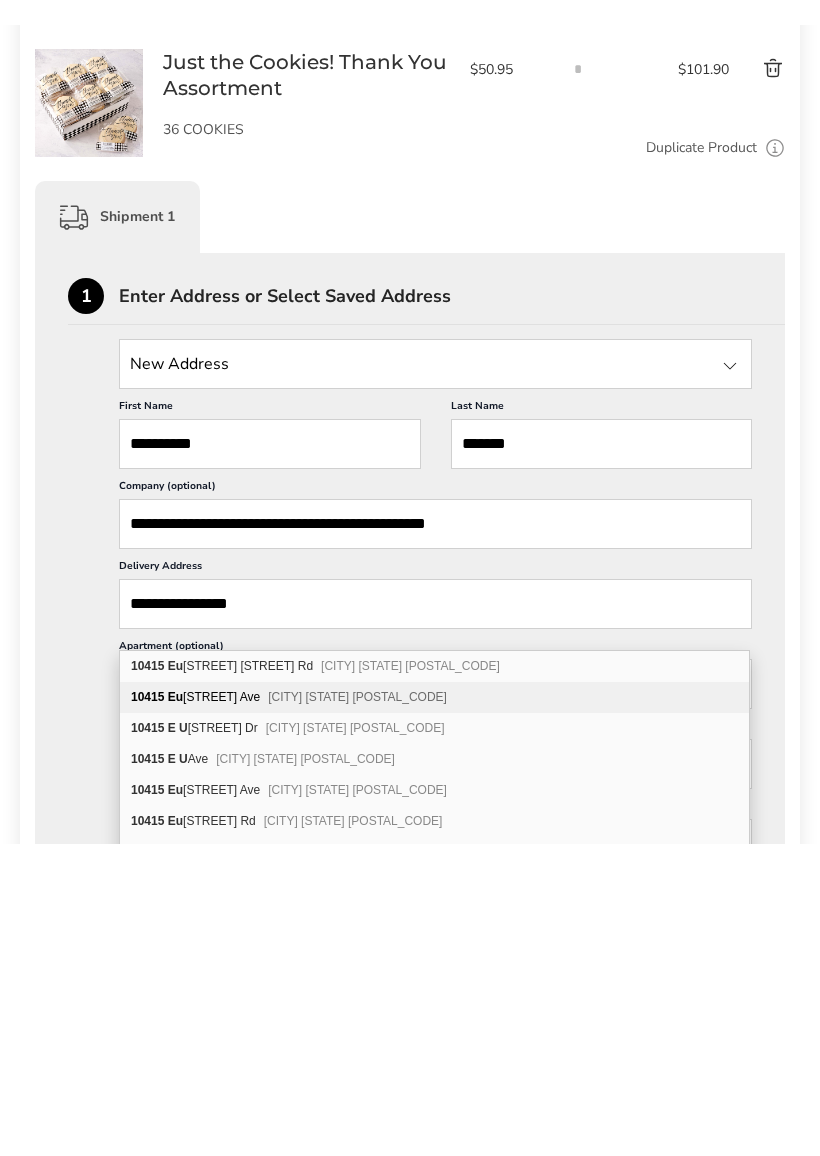 scroll, scrollTop: 359, scrollLeft: 0, axis: vertical 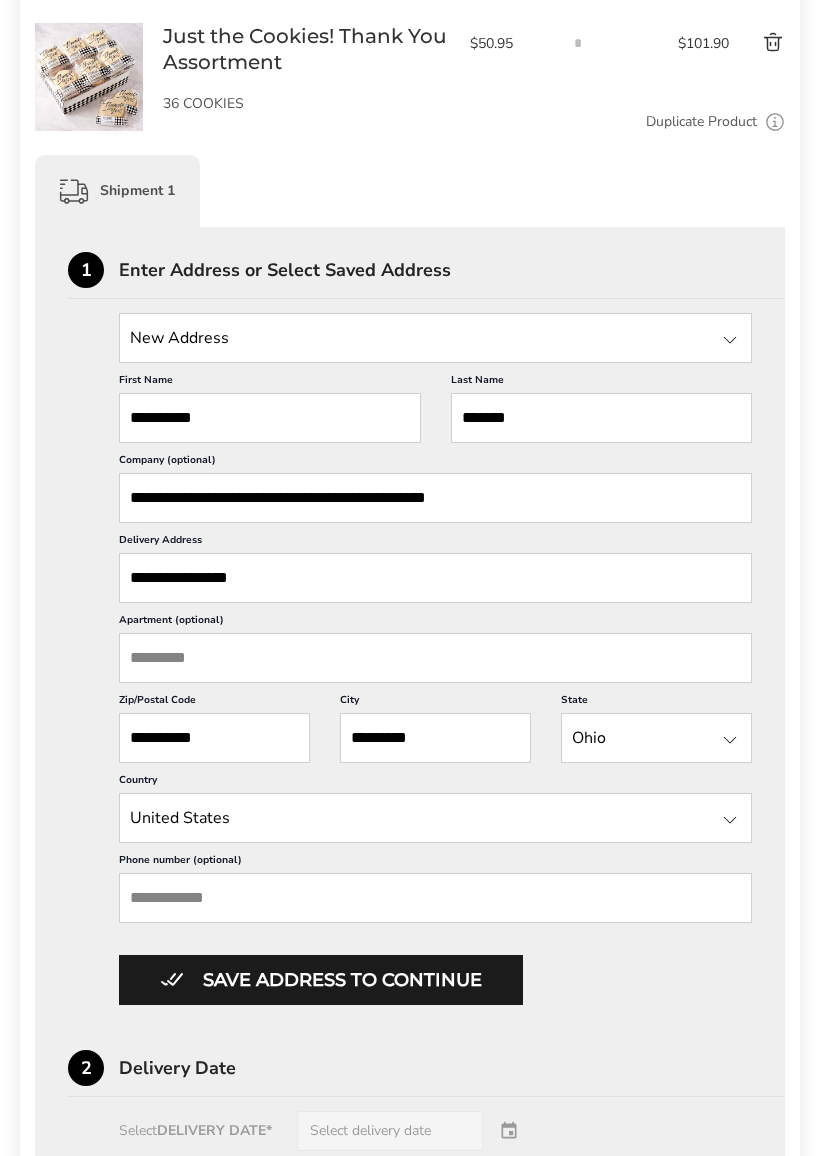 click on "Phone number (optional)" at bounding box center (435, 898) 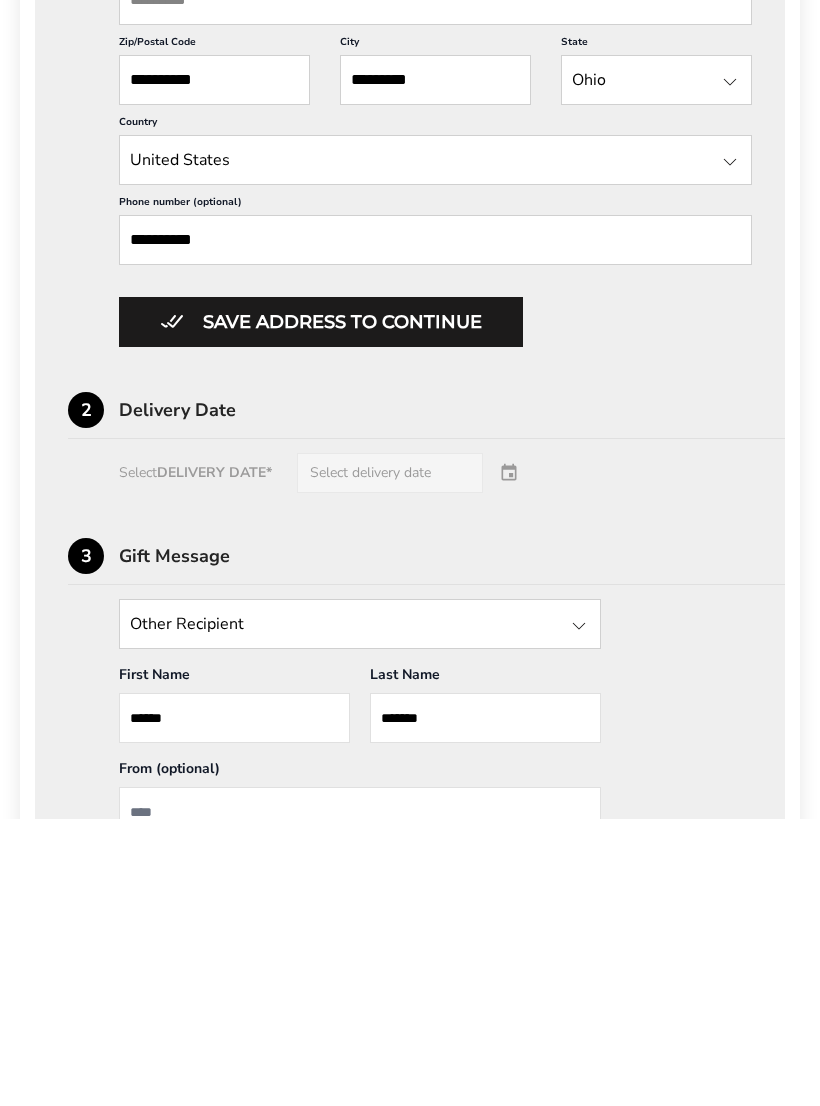 scroll, scrollTop: 731, scrollLeft: 0, axis: vertical 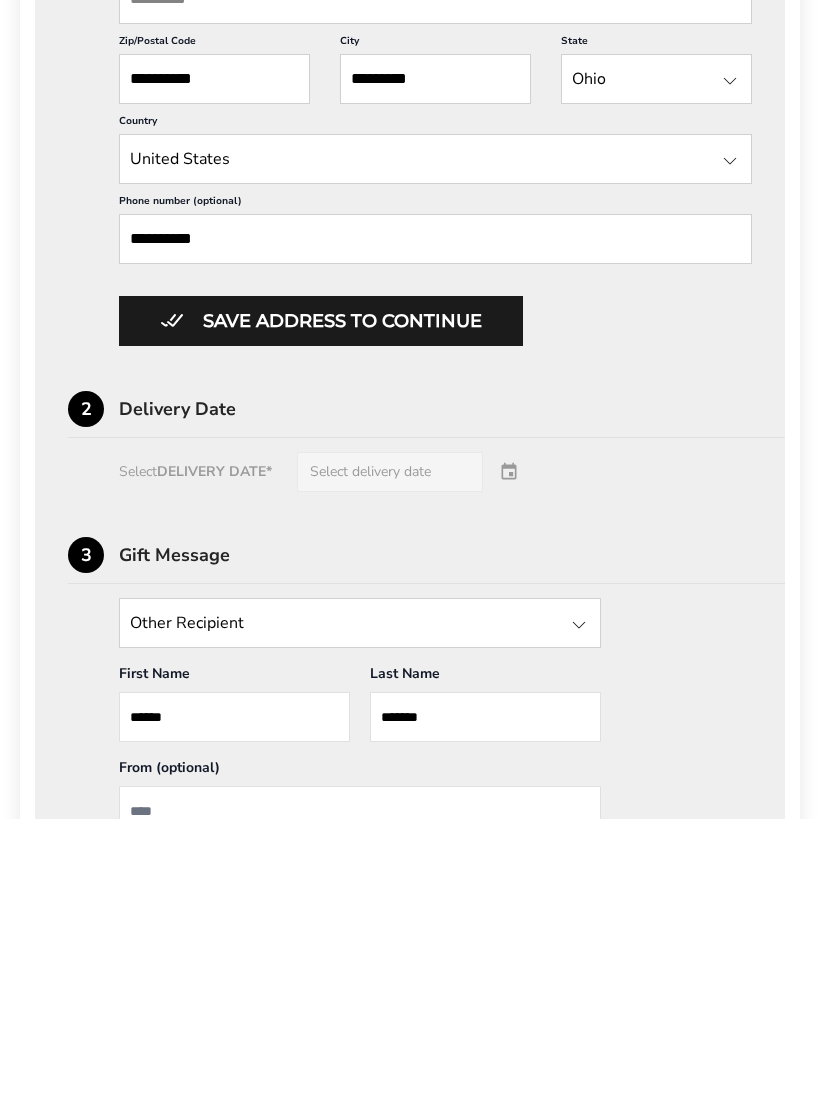 type on "**********" 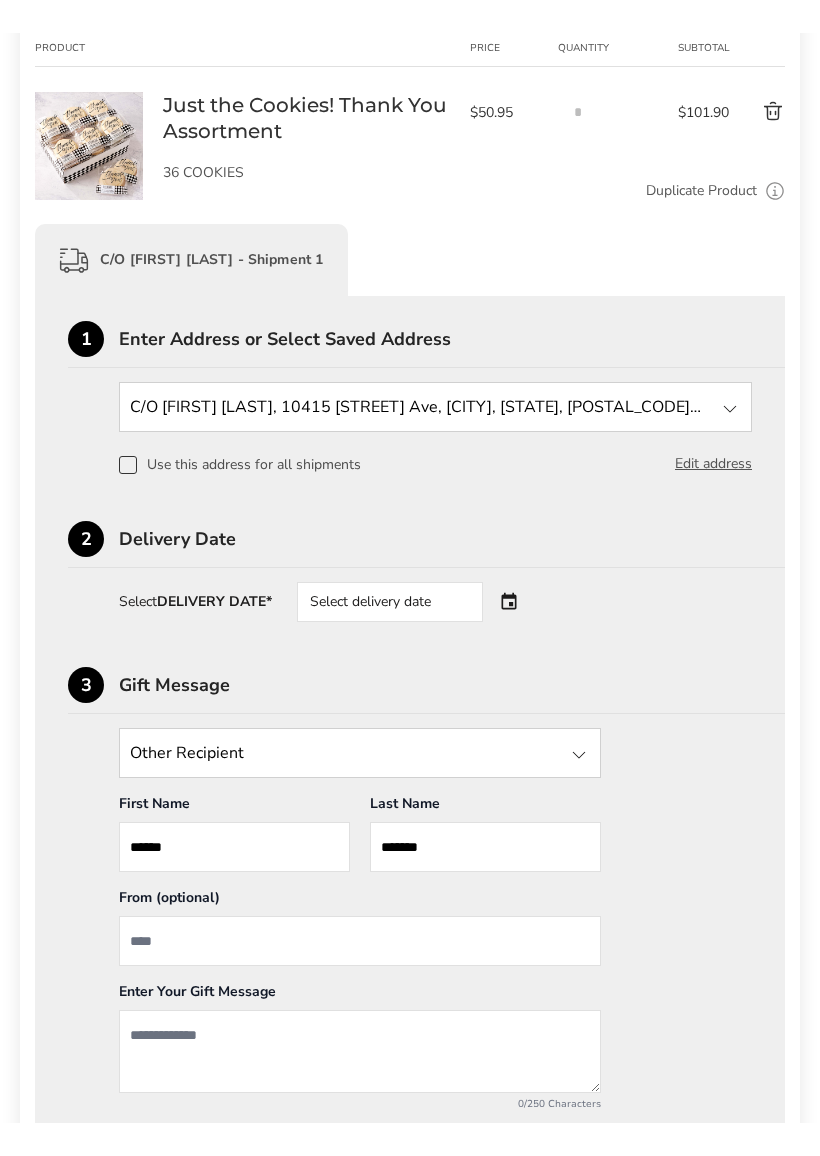 scroll, scrollTop: 323, scrollLeft: 0, axis: vertical 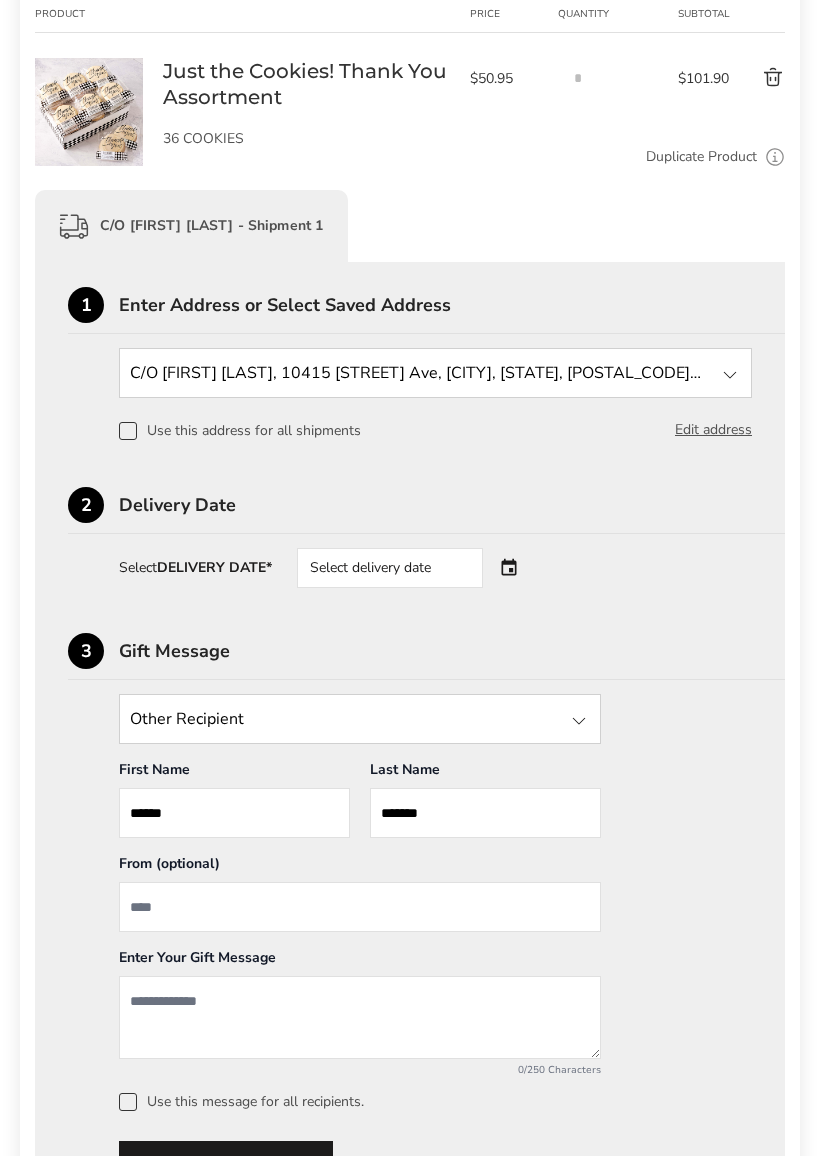 click on "Select delivery date" at bounding box center [390, 569] 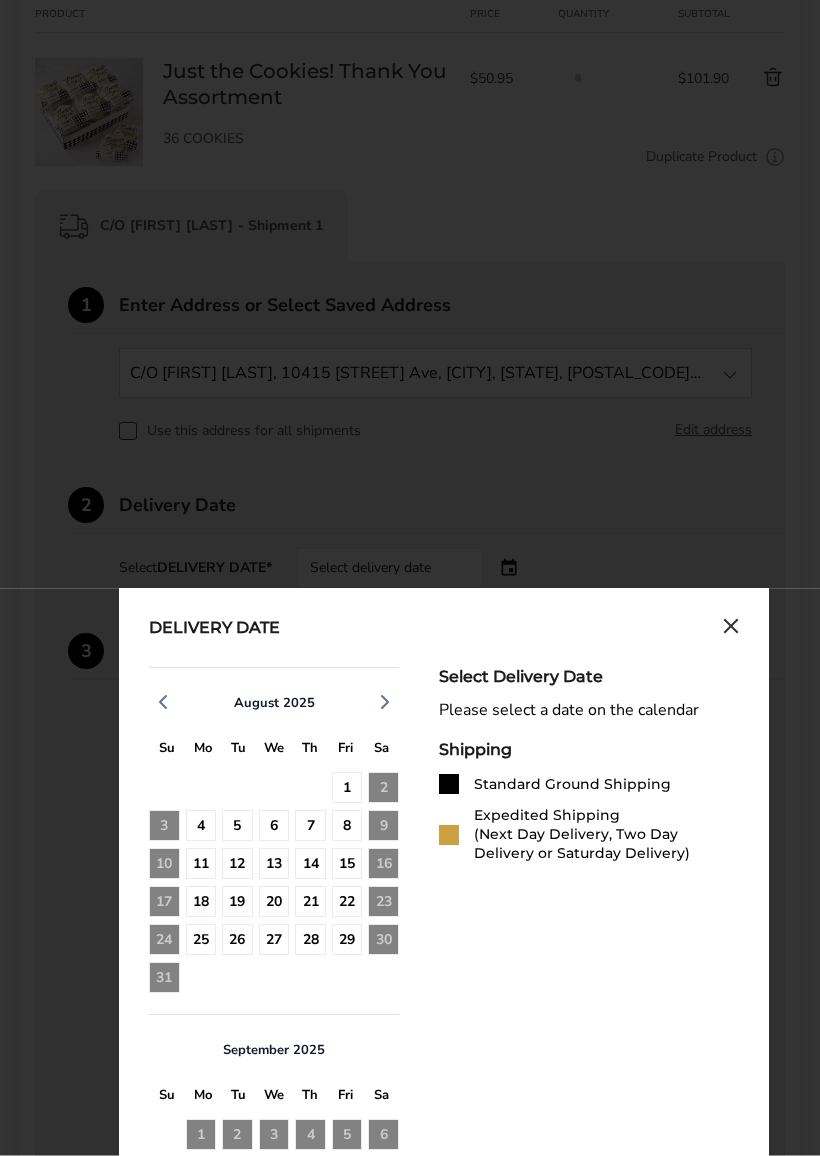 scroll, scrollTop: 324, scrollLeft: 0, axis: vertical 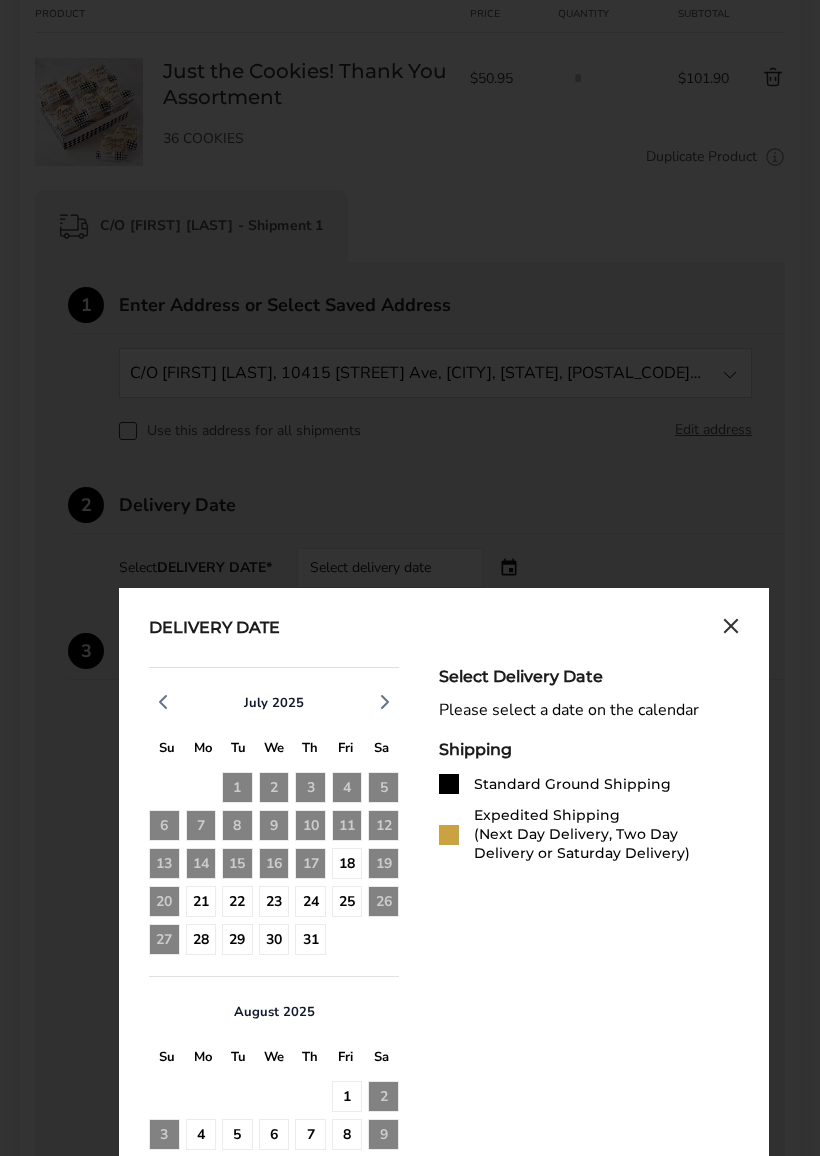 click on "18" 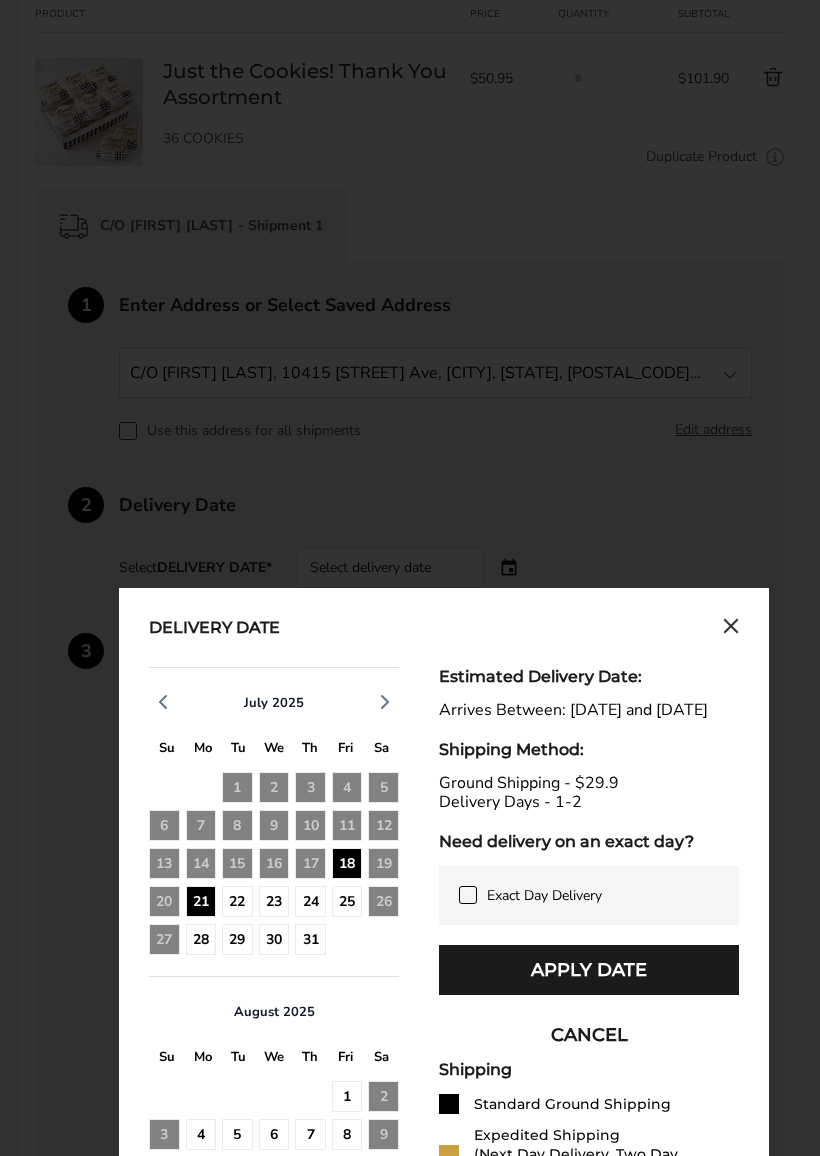 click on "Apply Date" at bounding box center [589, 970] 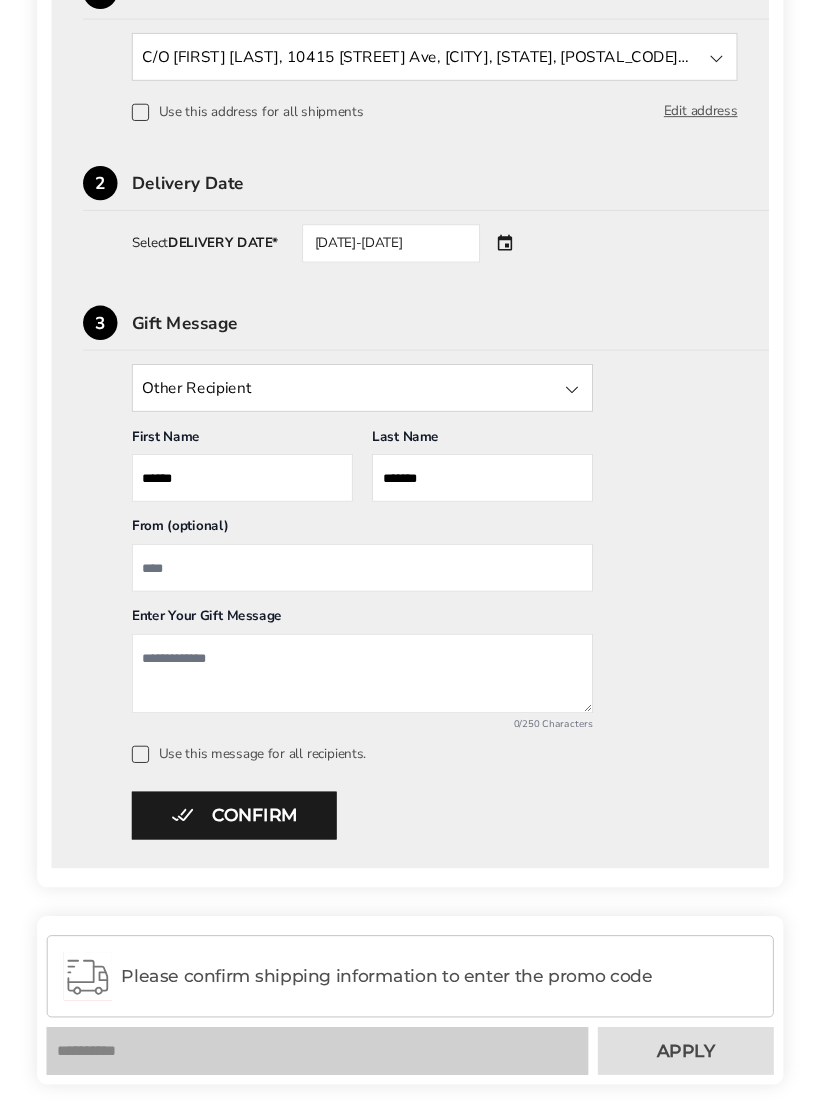 scroll, scrollTop: 644, scrollLeft: 0, axis: vertical 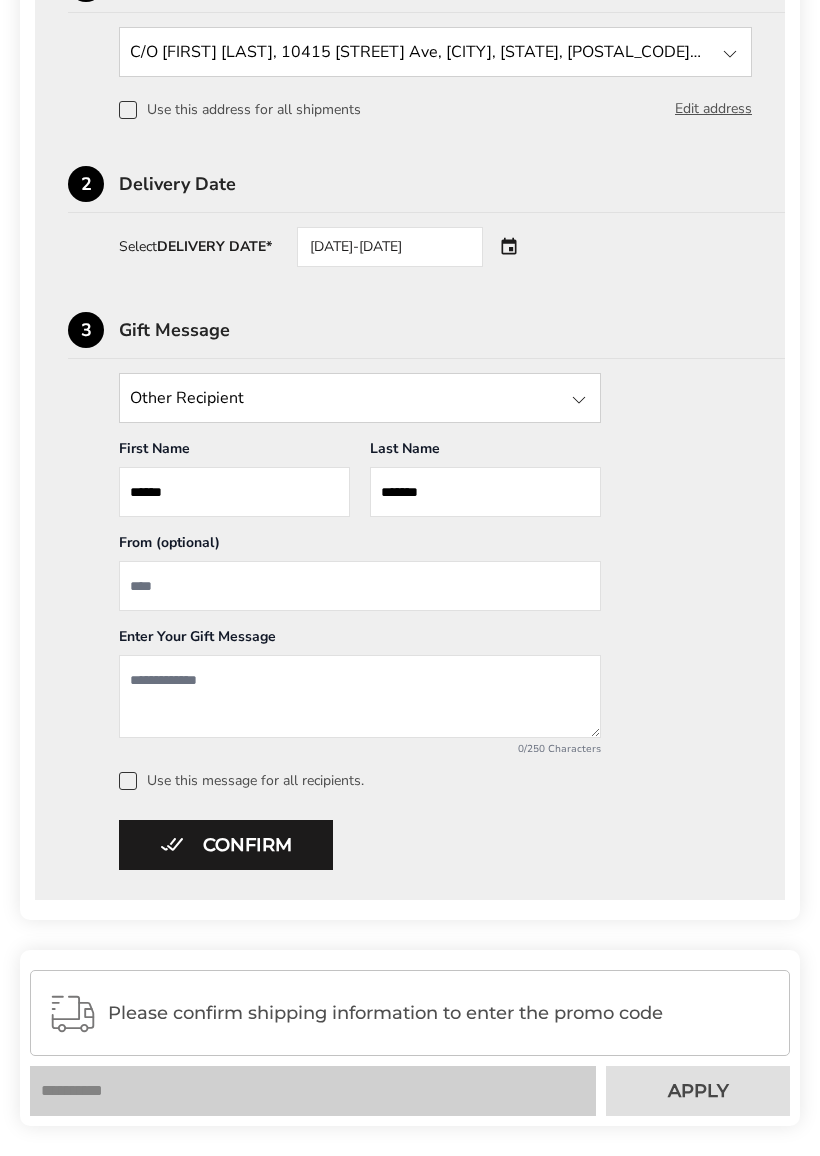 click at bounding box center (360, 587) 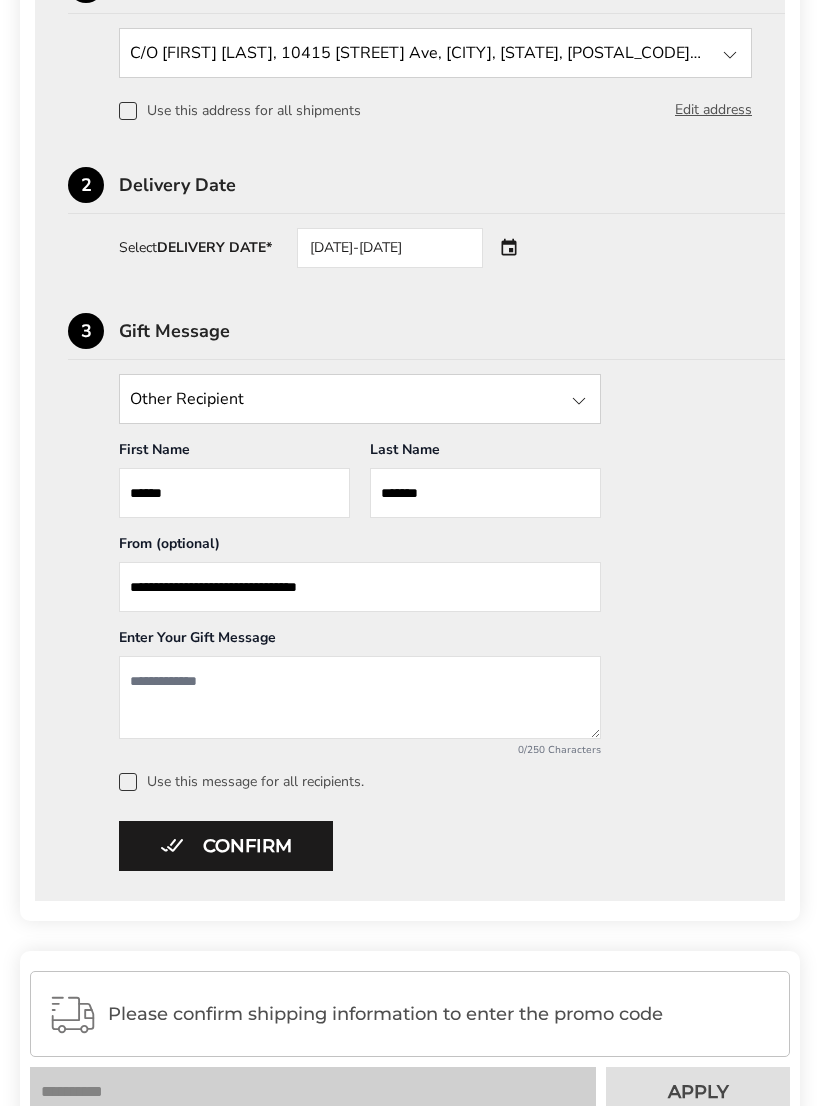 click on "**********" at bounding box center (360, 587) 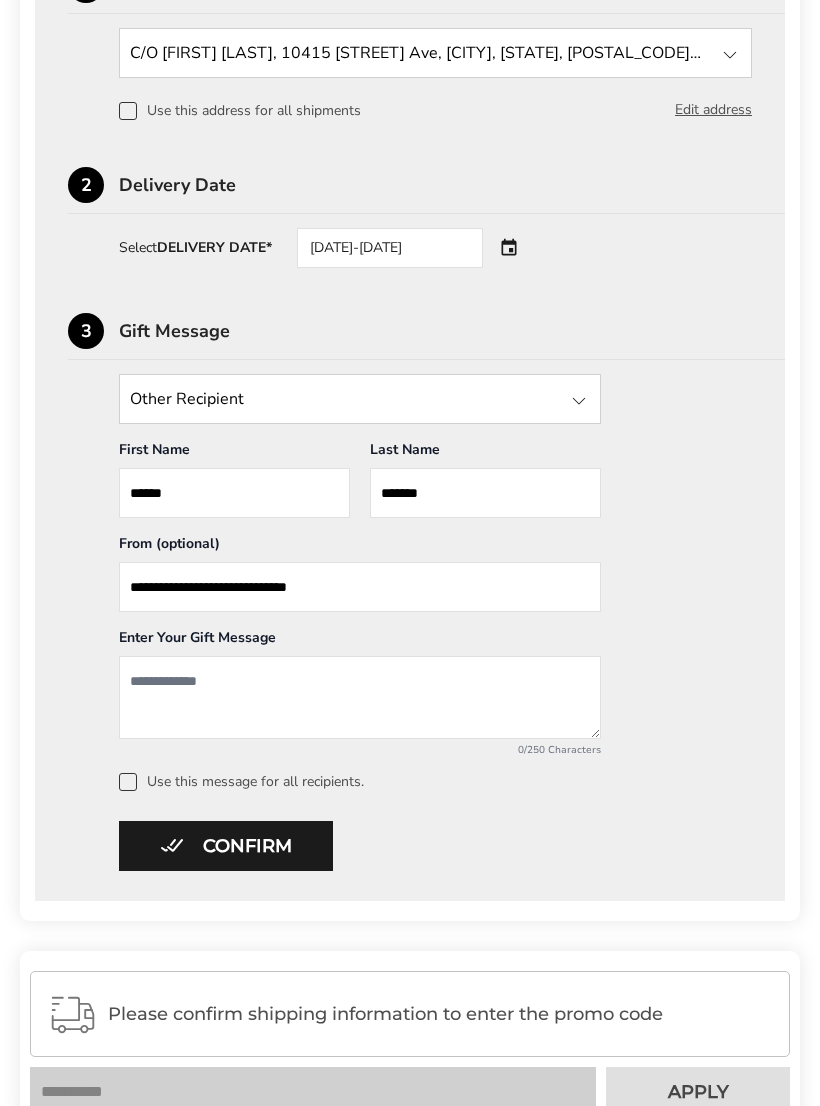 type on "**********" 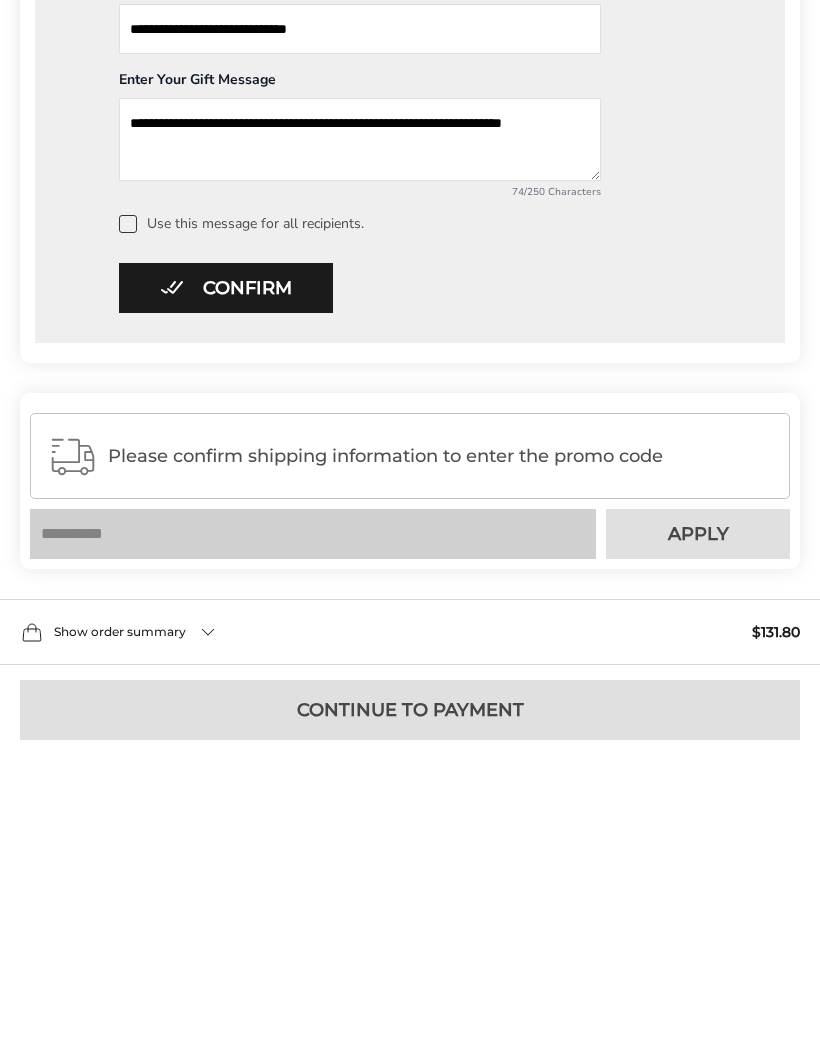 scroll, scrollTop: 917, scrollLeft: 0, axis: vertical 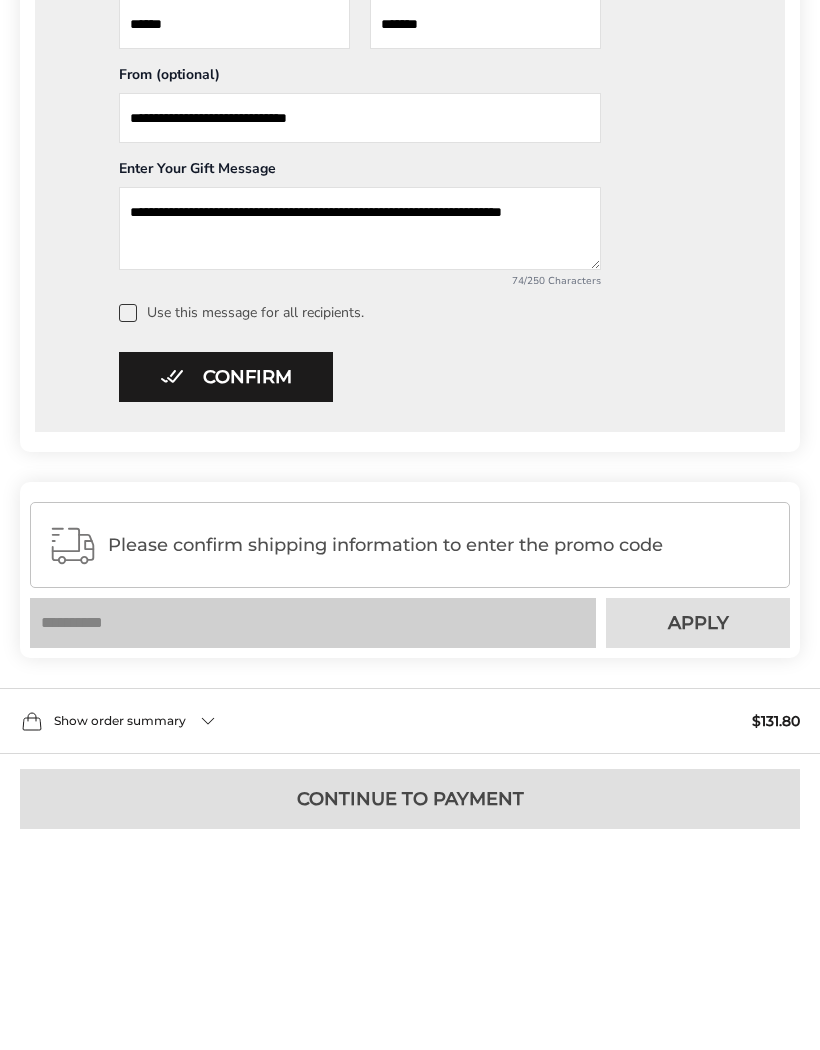 type on "**********" 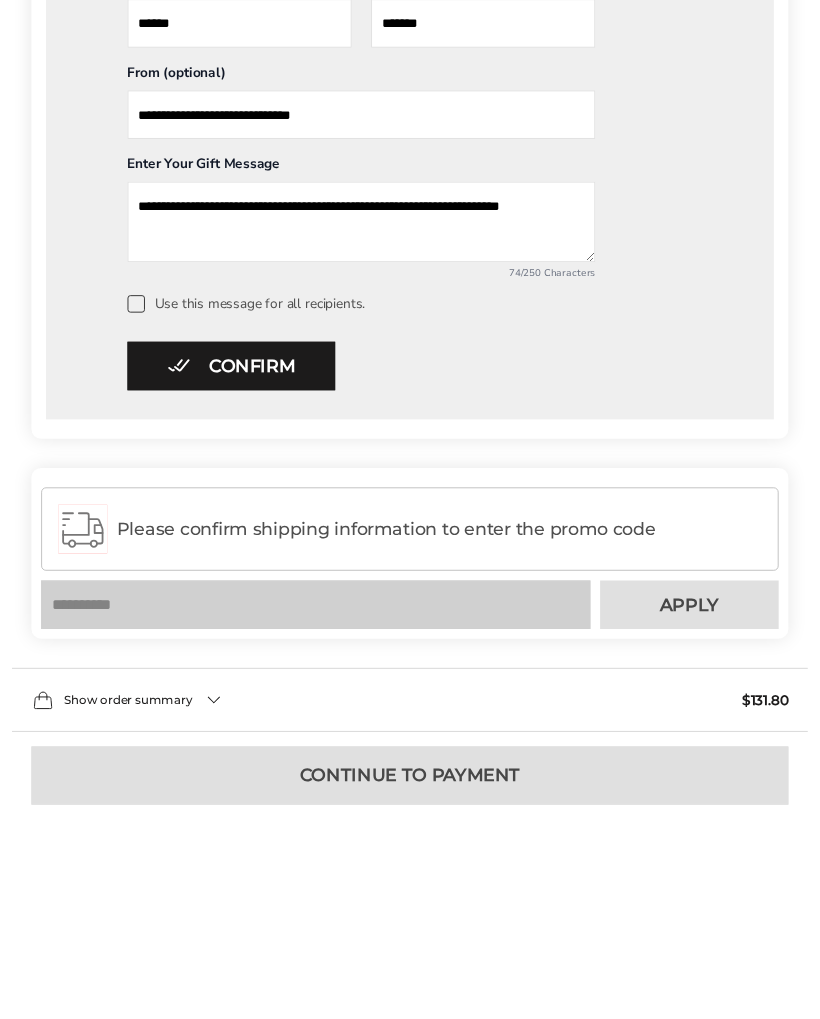 scroll, scrollTop: 1061, scrollLeft: 0, axis: vertical 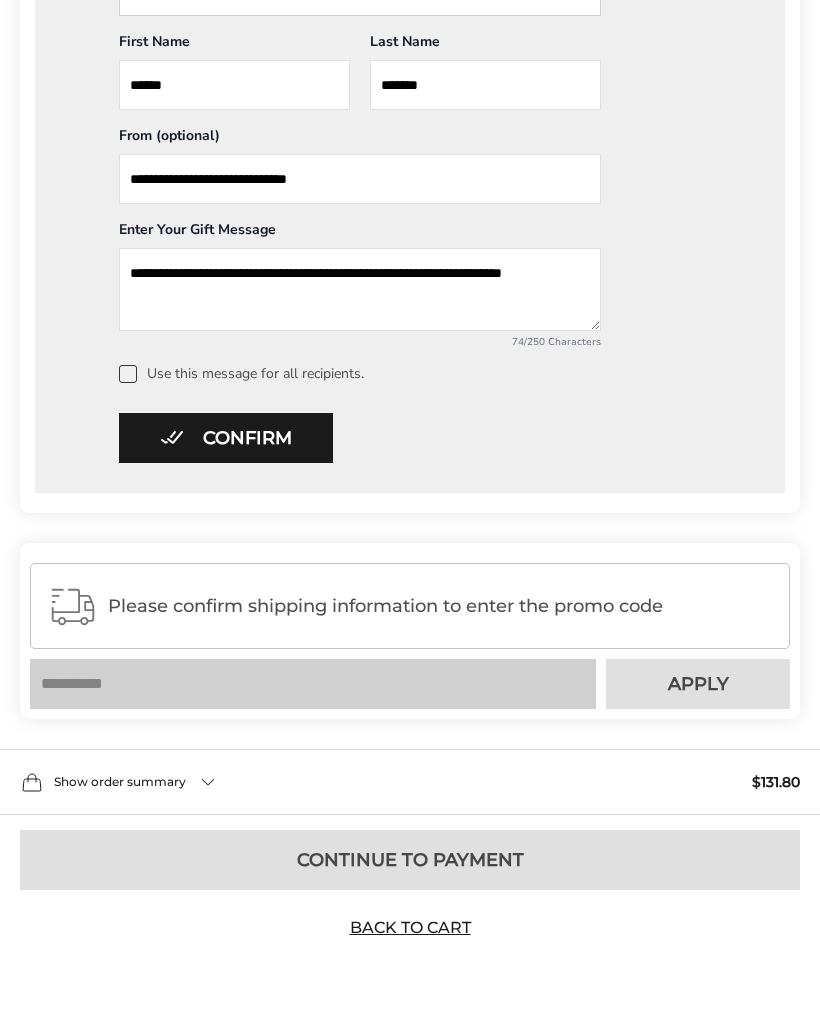 click on "Confirm" at bounding box center (226, 438) 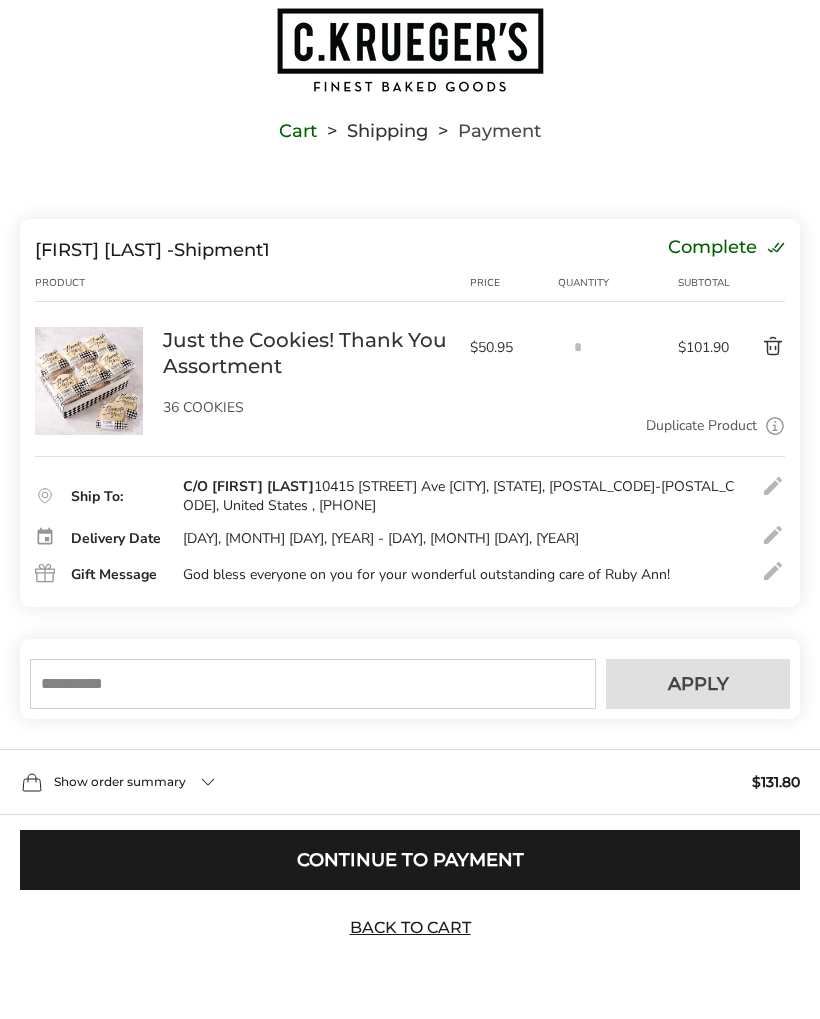 click at bounding box center (773, 486) 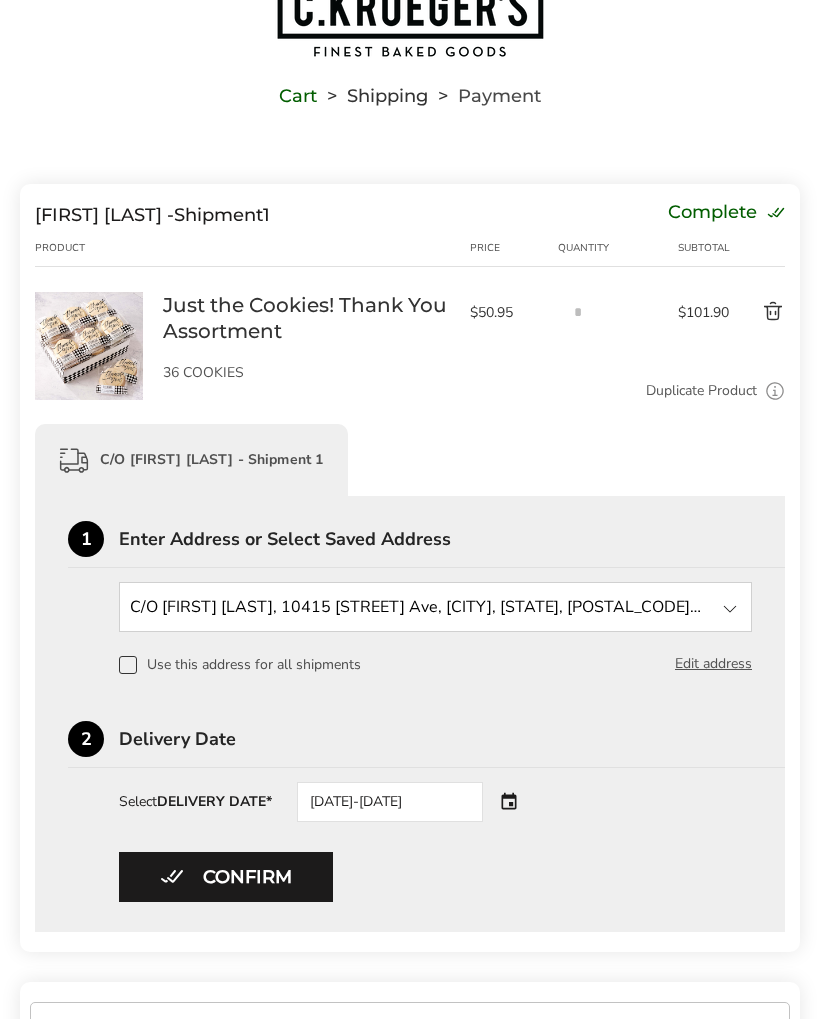click at bounding box center [435, 607] 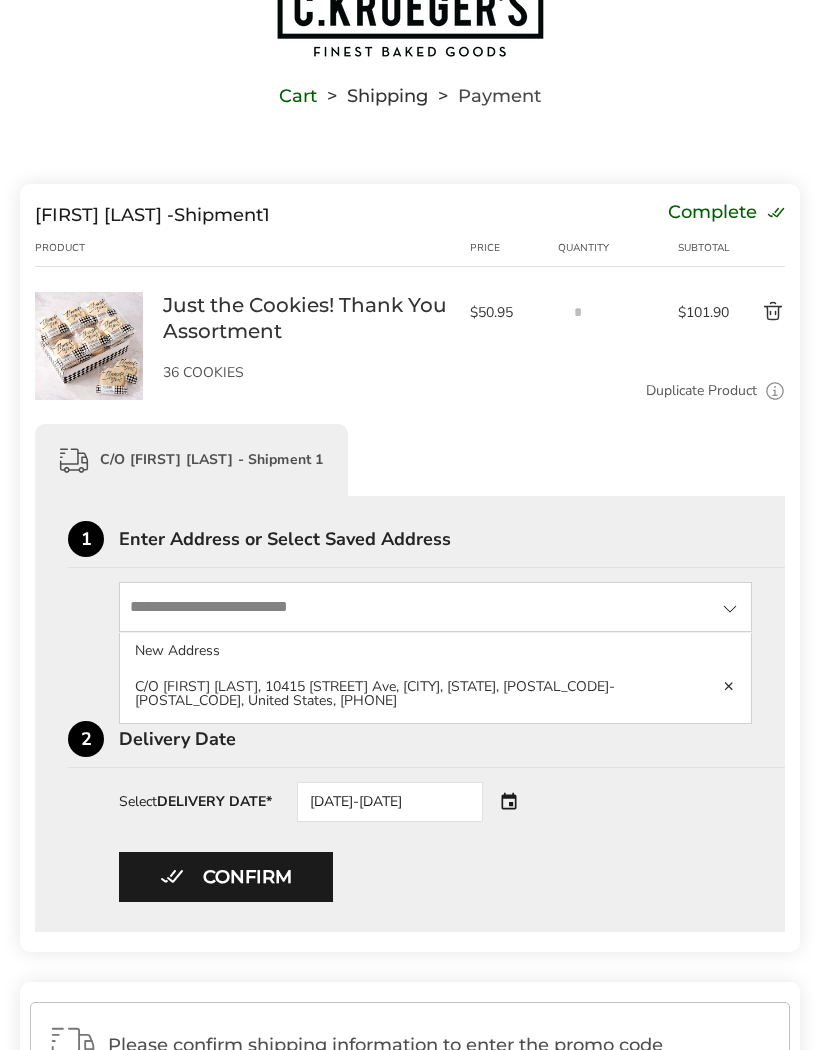 click on "C/O [FIRST] [LAST], 10415 [STREET] Ave, [CITY], [STATE], [POSTAL_CODE]-[POSTAL_CODE], United States, [PHONE]" 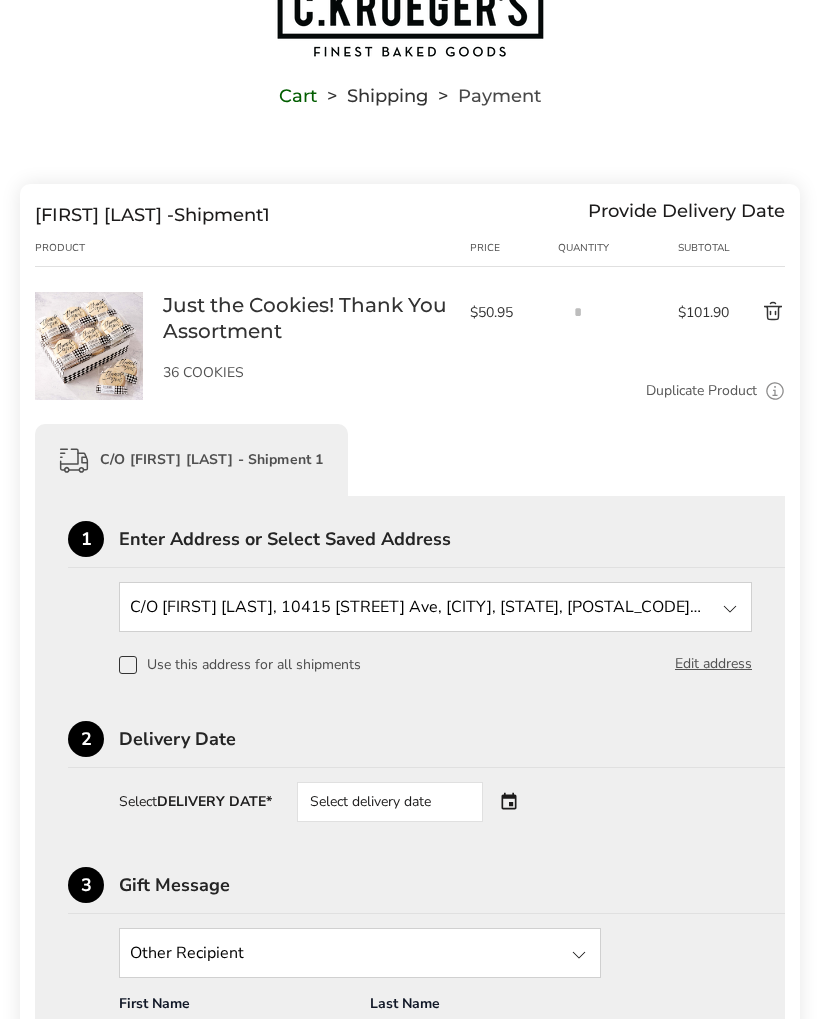 click on "Edit address" at bounding box center (713, 664) 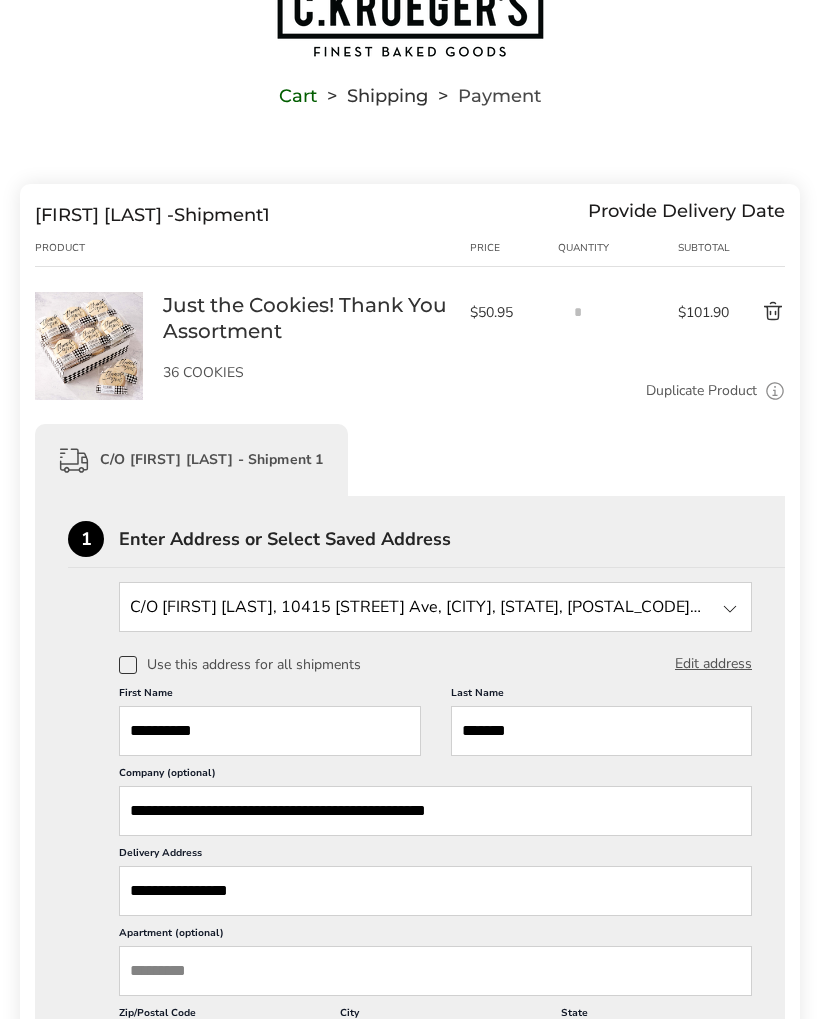 click on "**********" at bounding box center (270, 731) 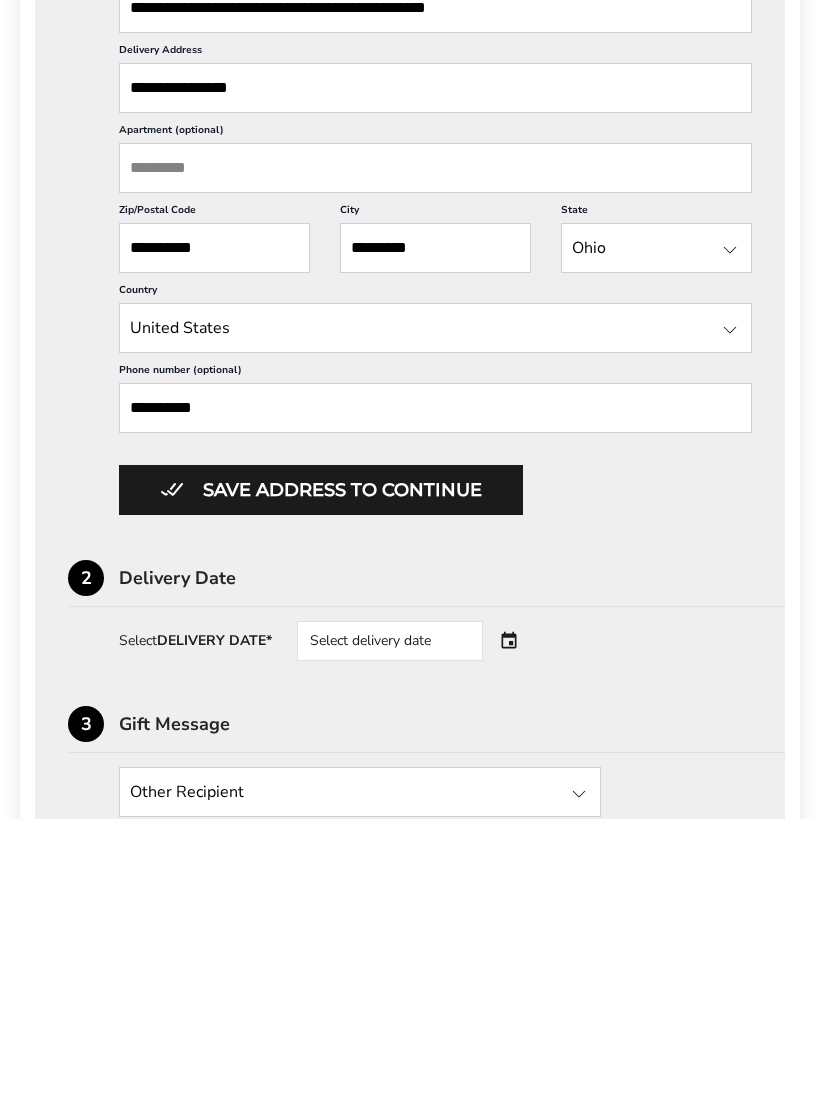 scroll, scrollTop: 610, scrollLeft: 0, axis: vertical 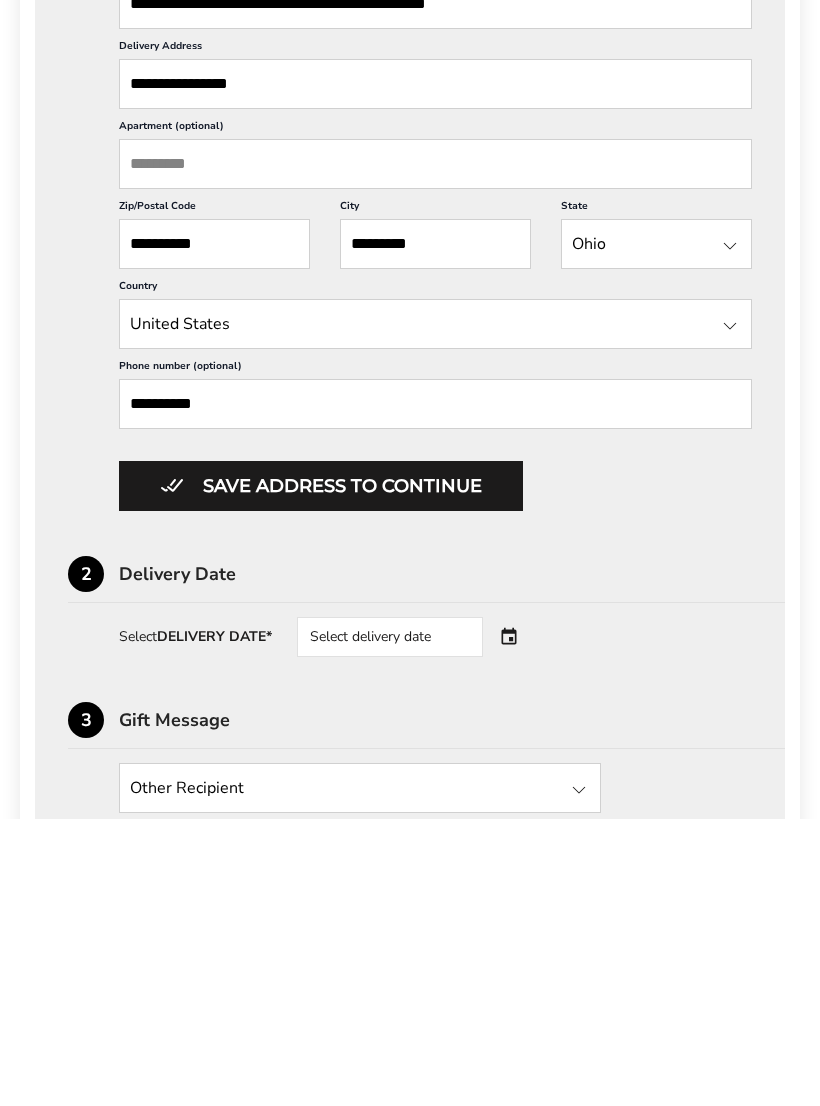 type on "**********" 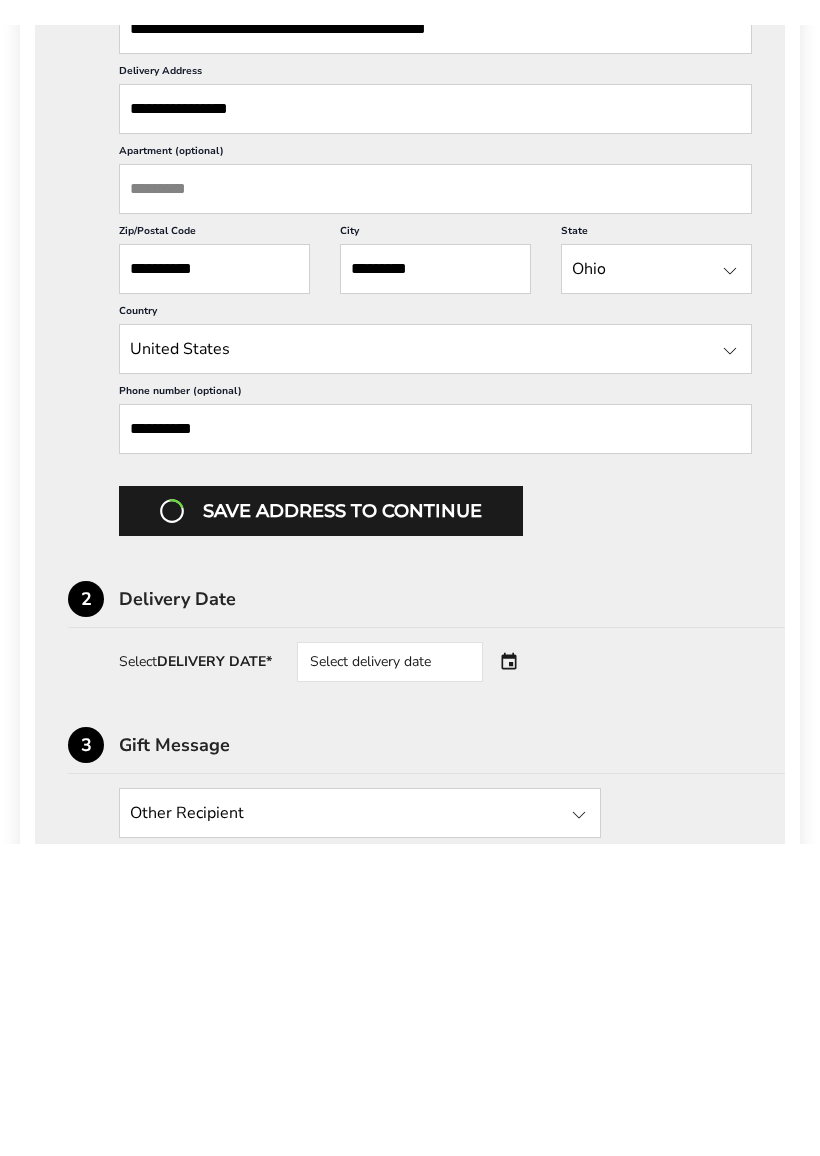 scroll, scrollTop: 898, scrollLeft: 0, axis: vertical 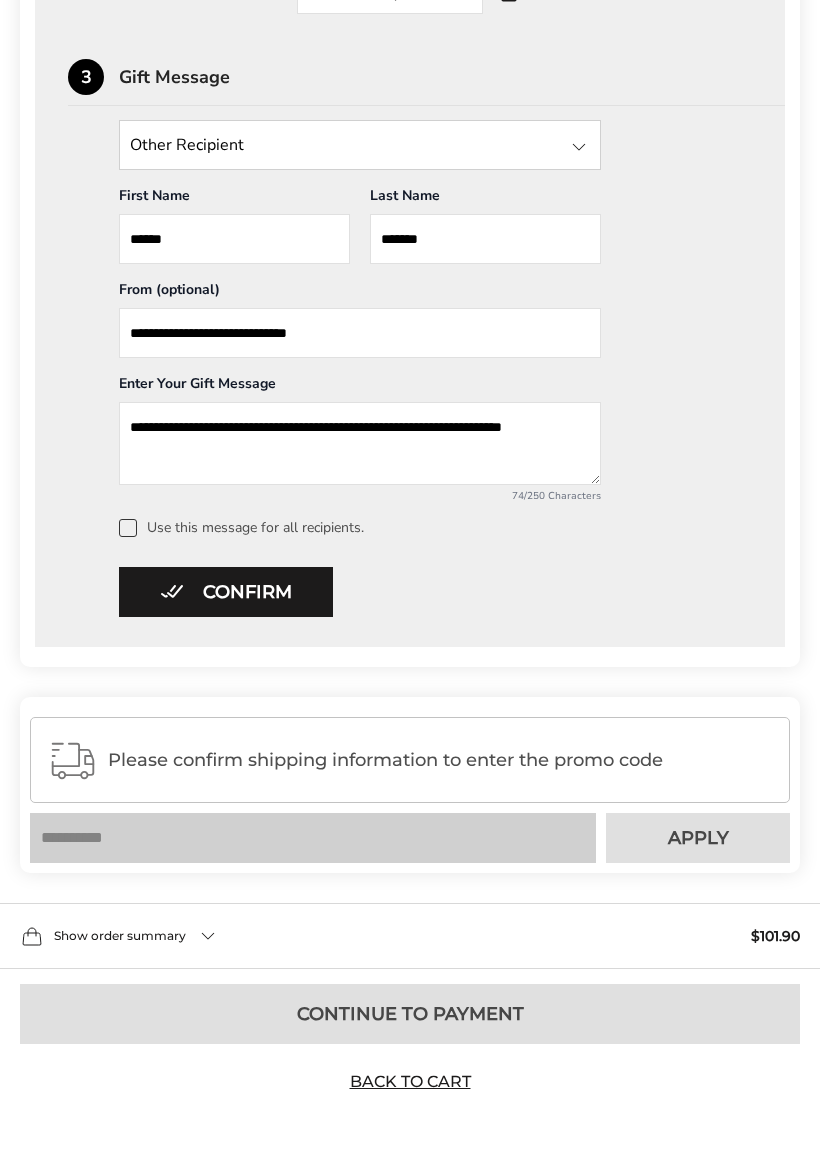 click on "Confirm" at bounding box center (226, 592) 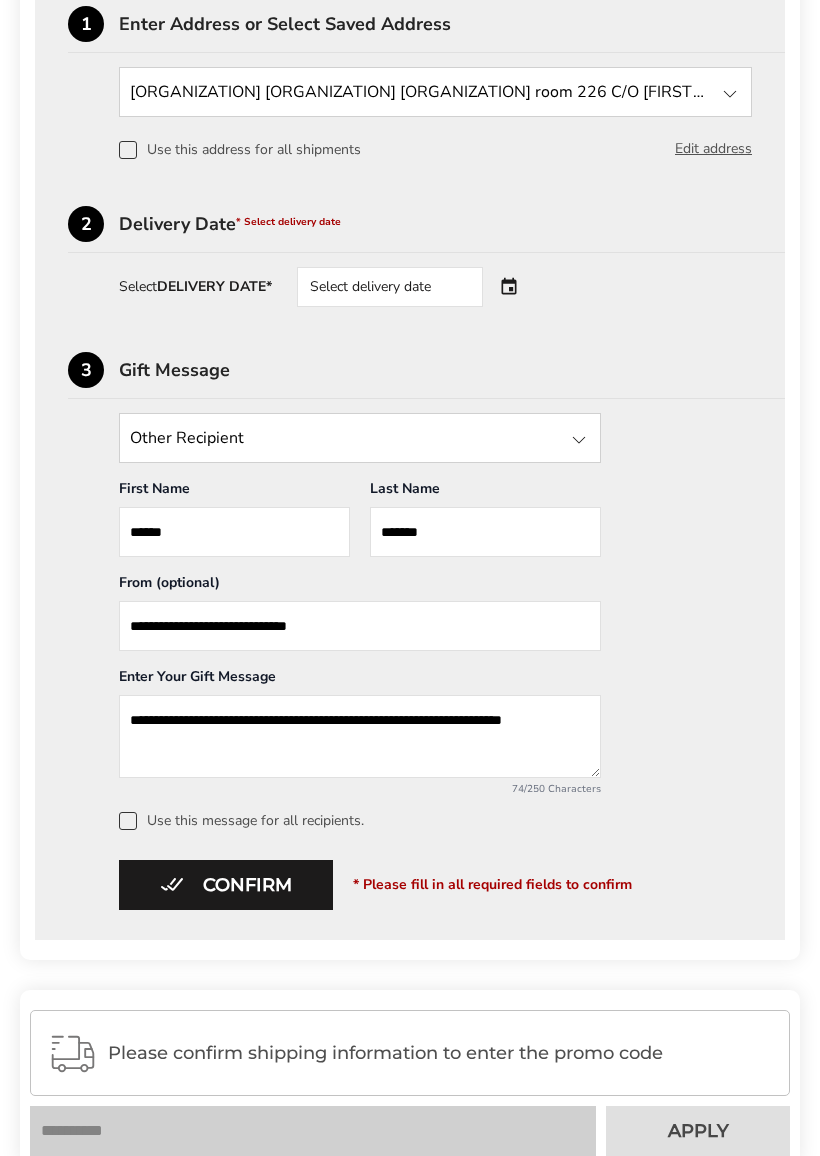 scroll, scrollTop: 604, scrollLeft: 0, axis: vertical 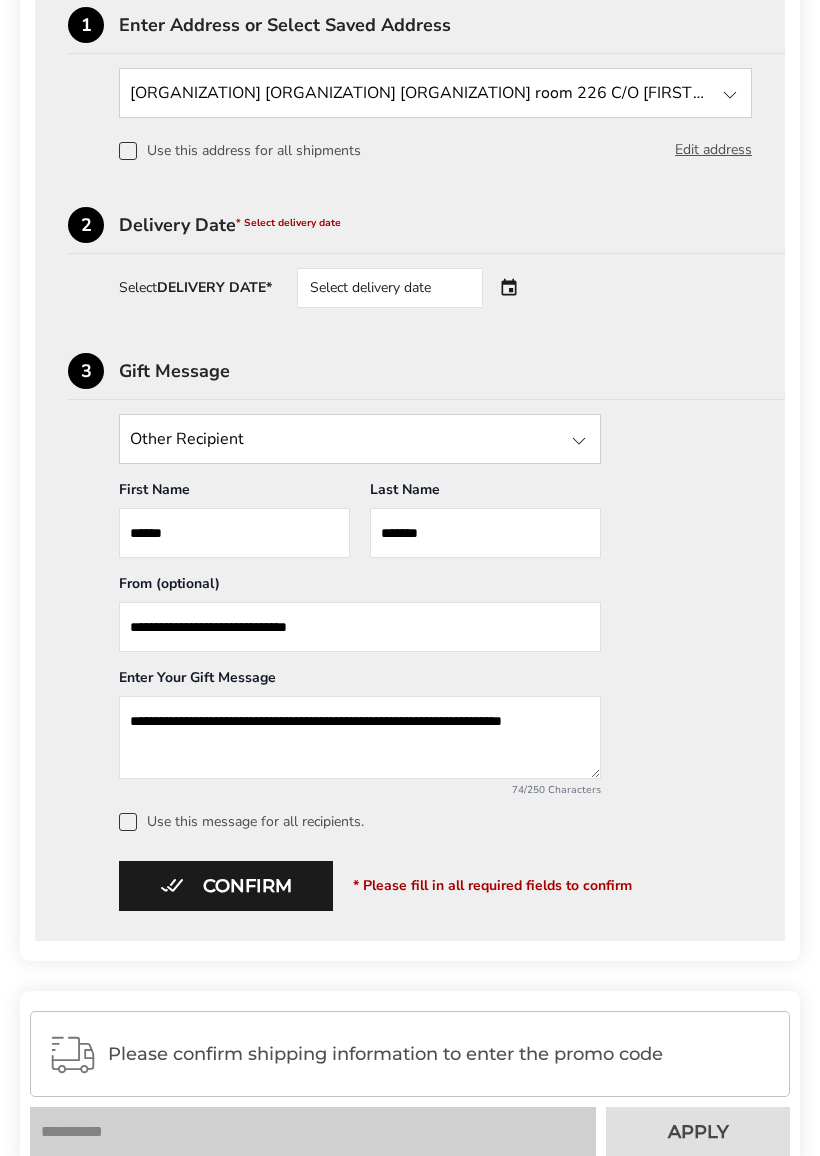 click on "Select delivery date" at bounding box center [390, 288] 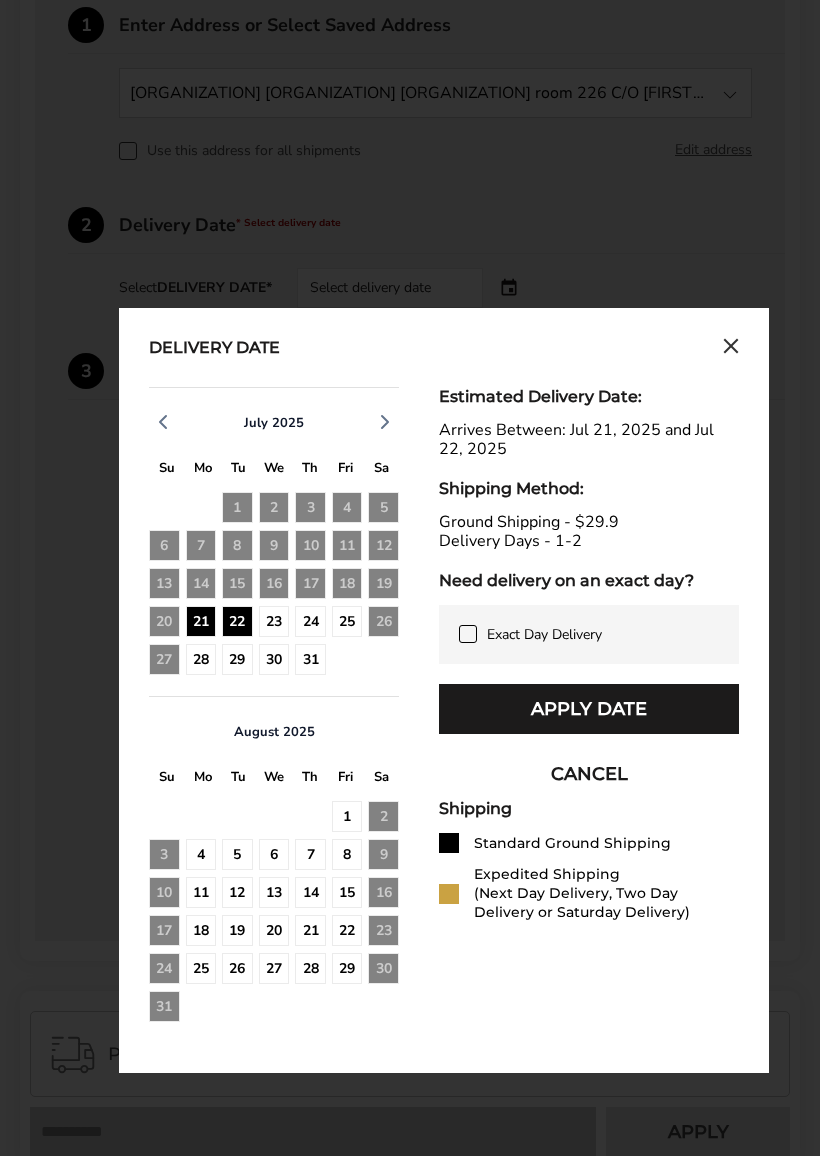 click on "Exact Day Delivery" 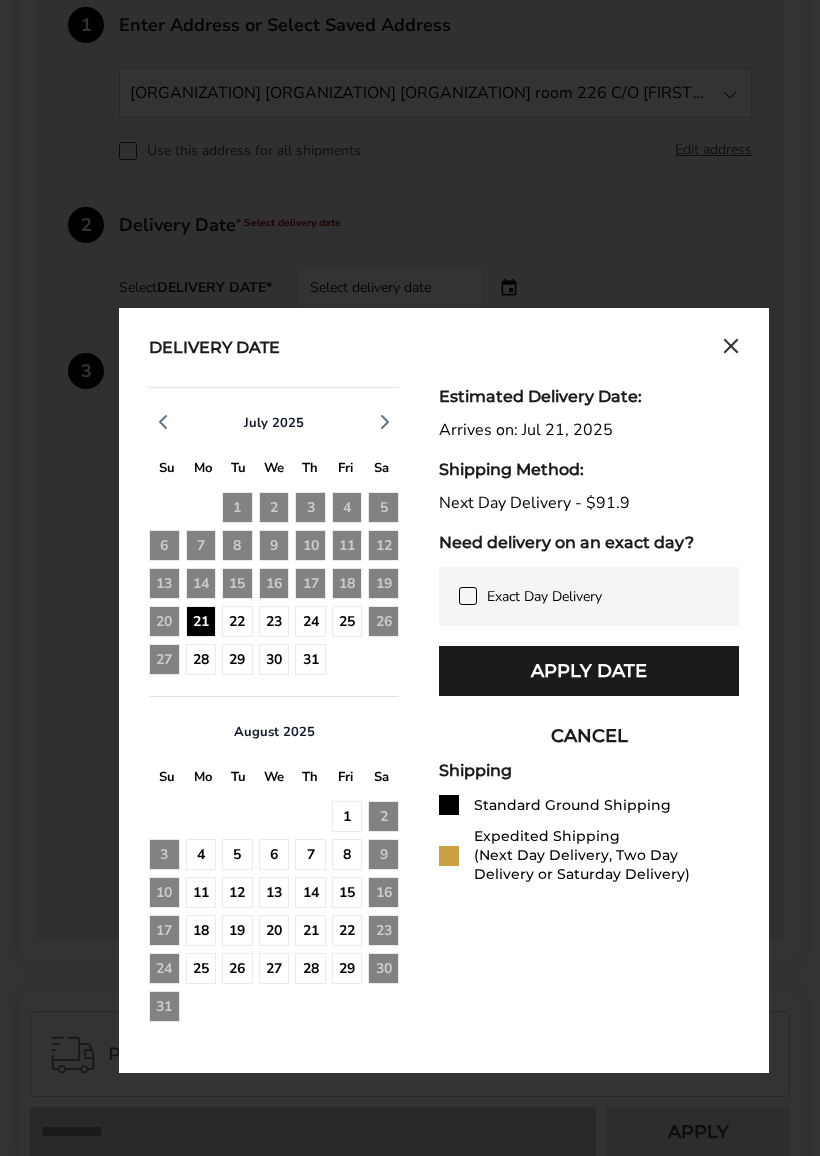 click at bounding box center (468, 596) 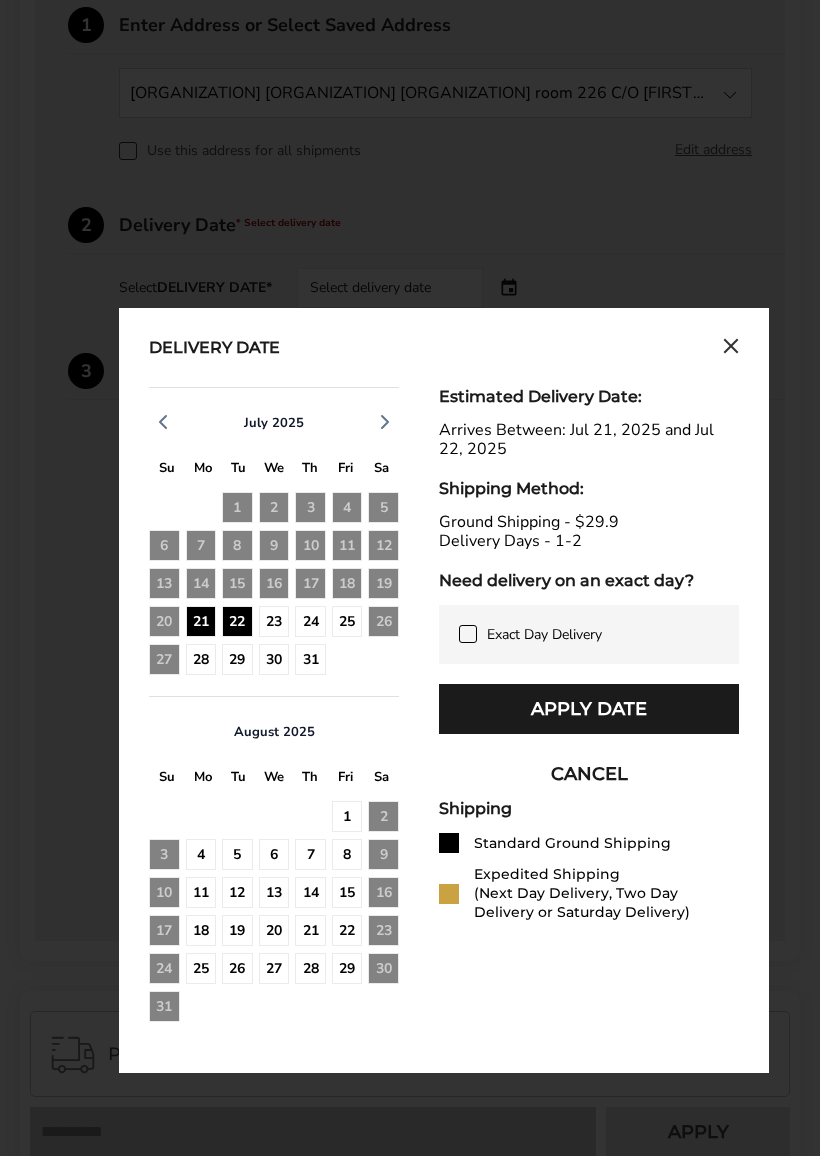 click on "Apply Date" at bounding box center [589, 709] 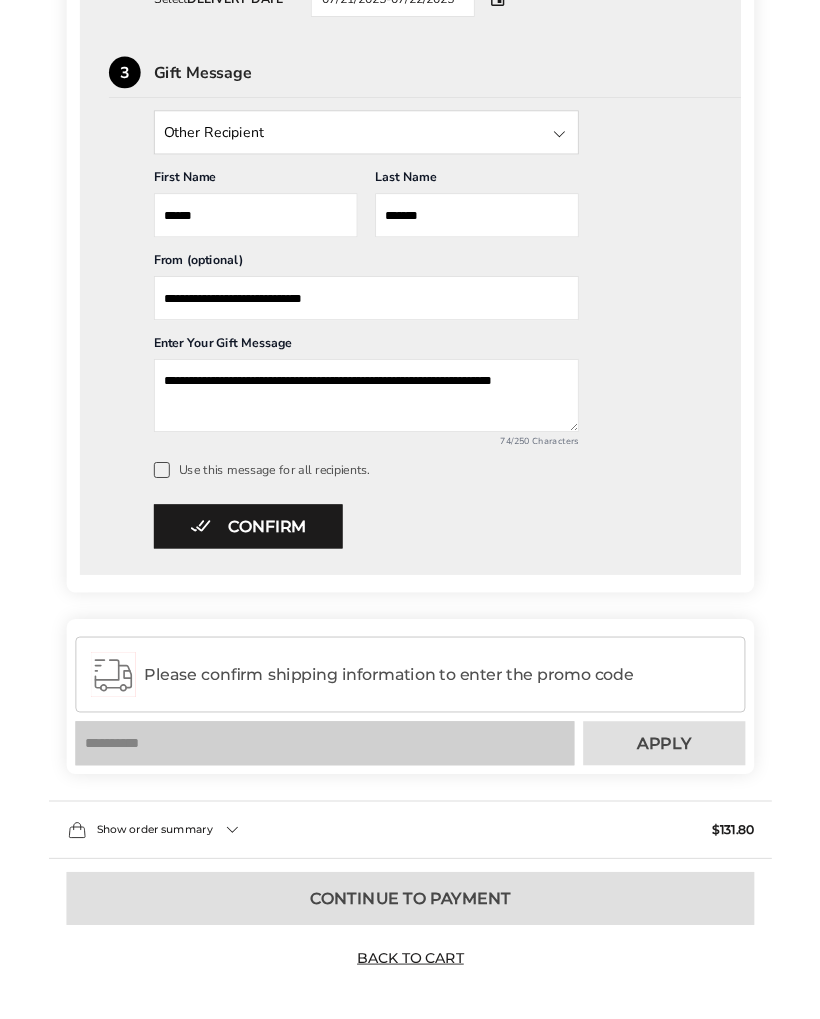 scroll, scrollTop: 1024, scrollLeft: 0, axis: vertical 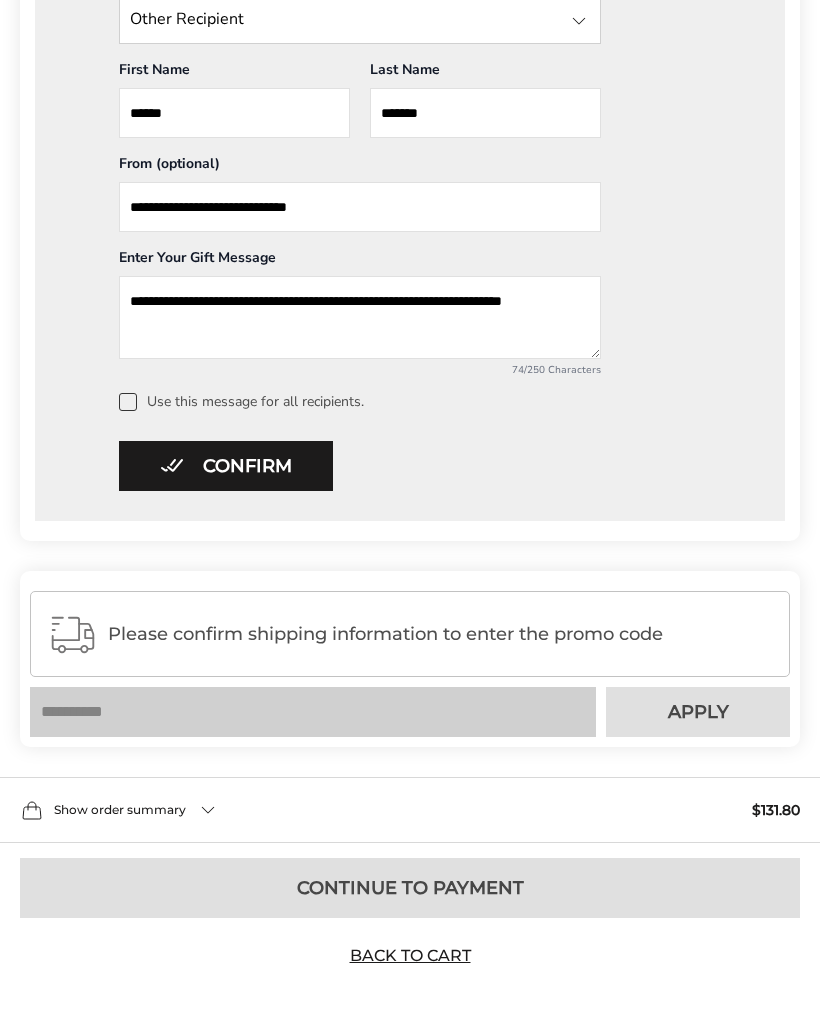 click on "Confirm" at bounding box center [226, 466] 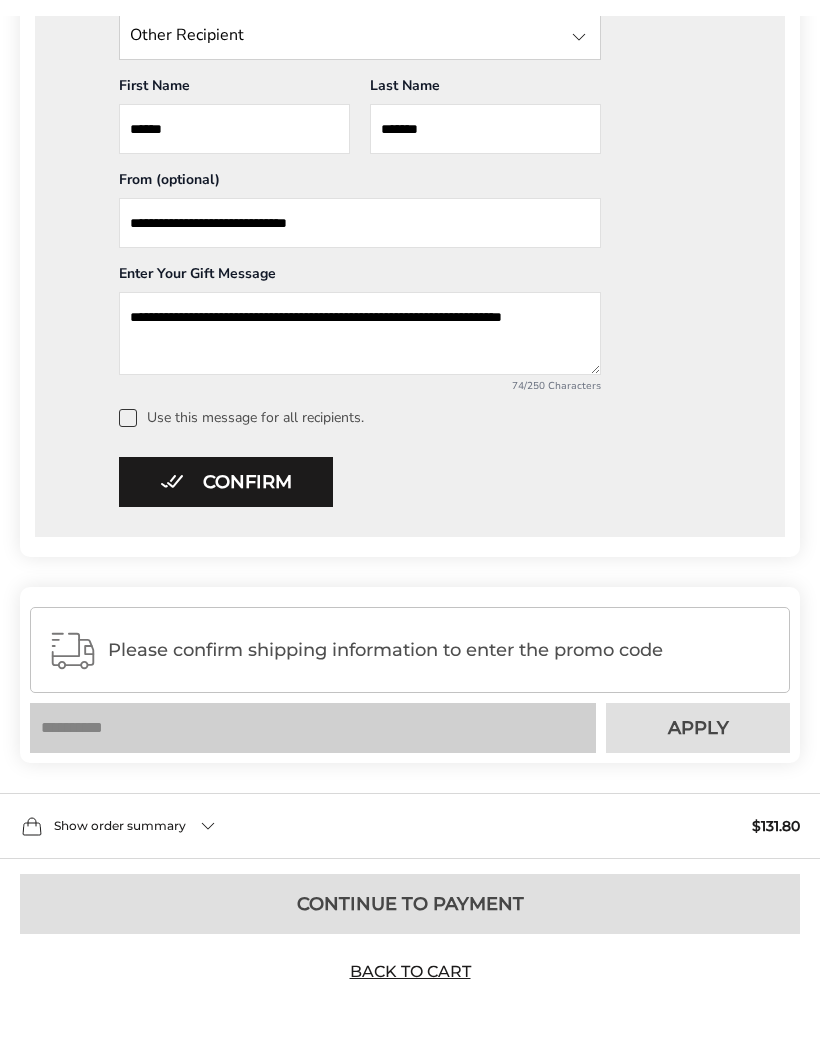 scroll, scrollTop: 90, scrollLeft: 0, axis: vertical 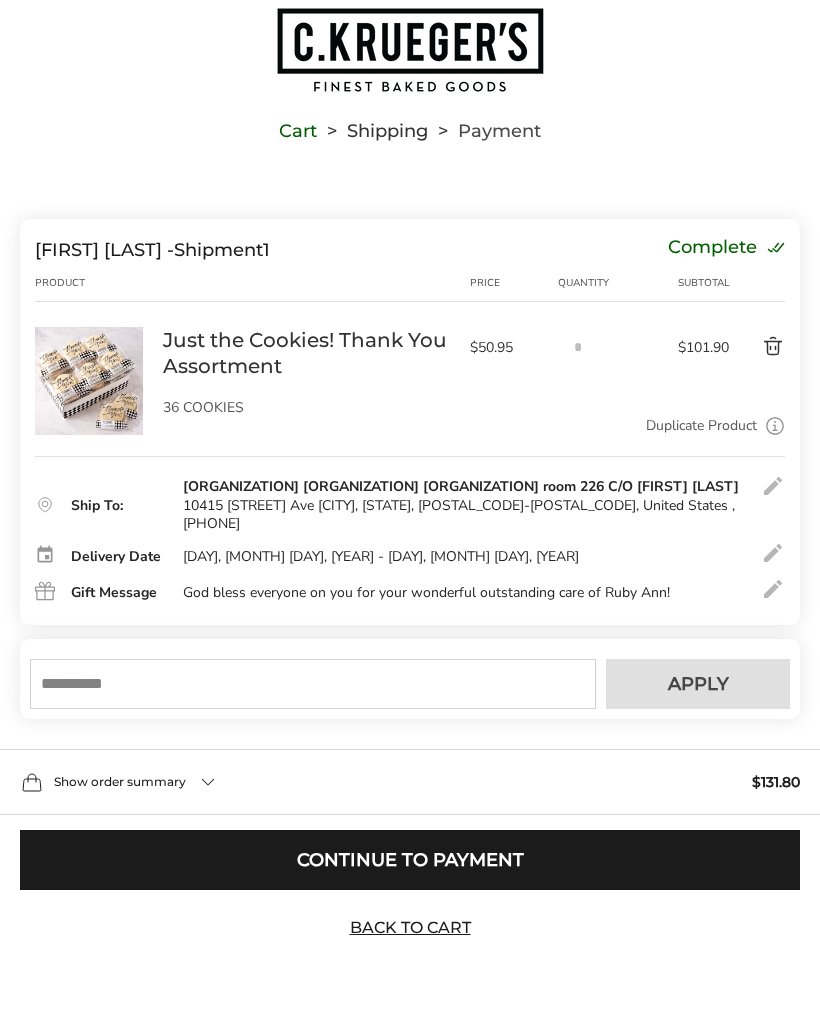 click at bounding box center (313, 684) 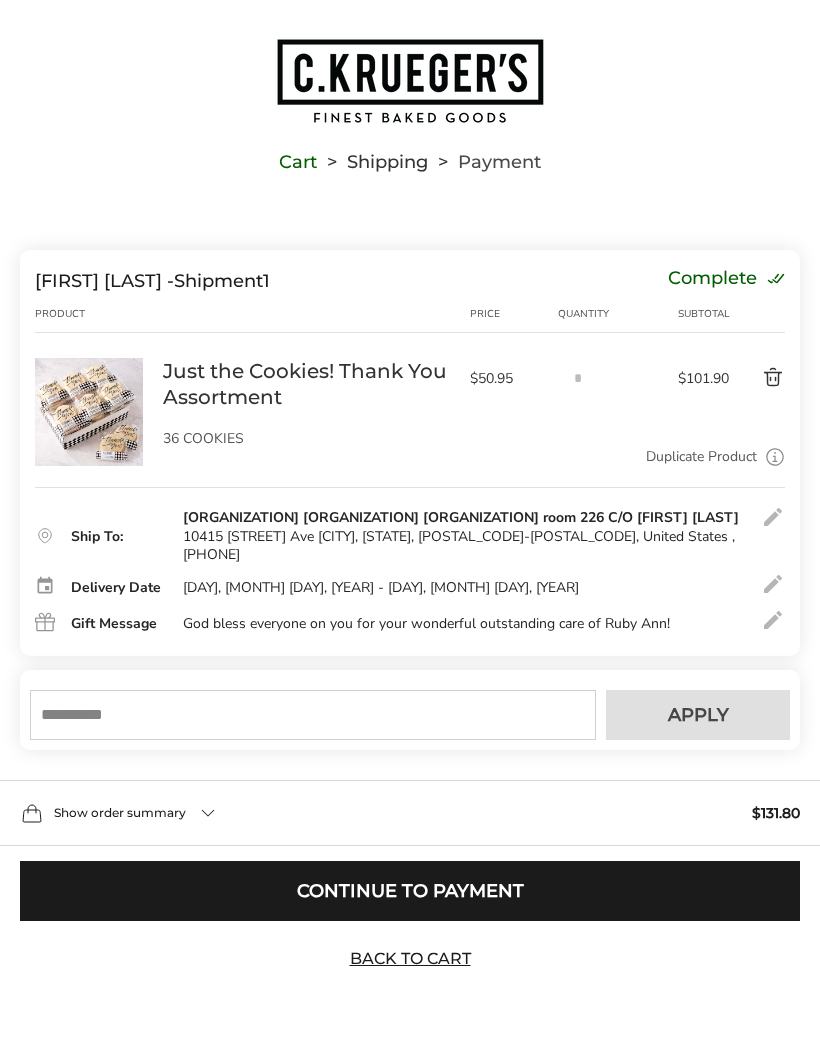 scroll, scrollTop: 59, scrollLeft: 0, axis: vertical 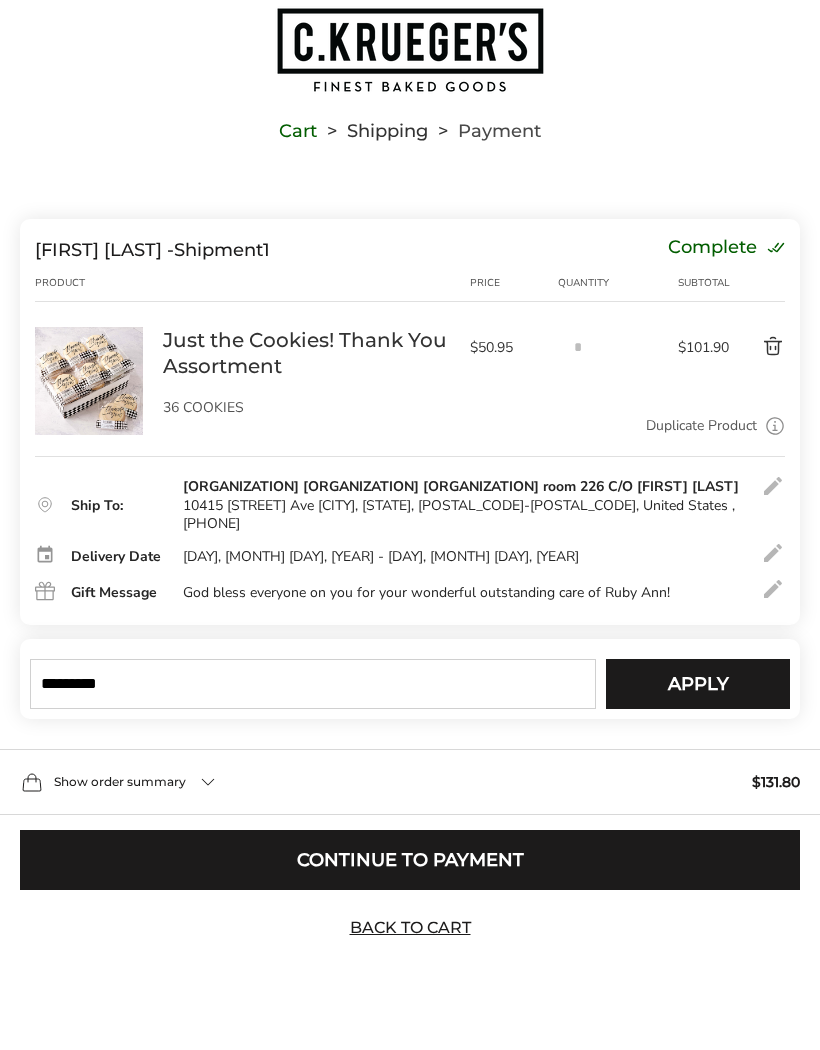 type on "*********" 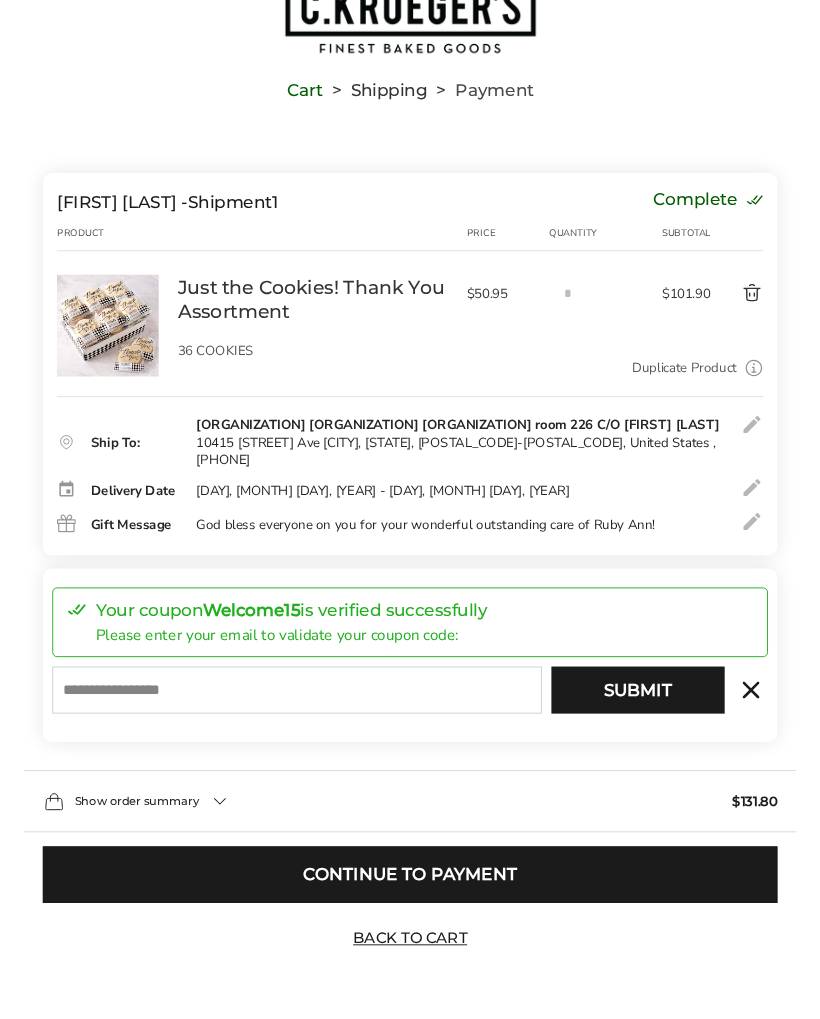scroll, scrollTop: 194, scrollLeft: 0, axis: vertical 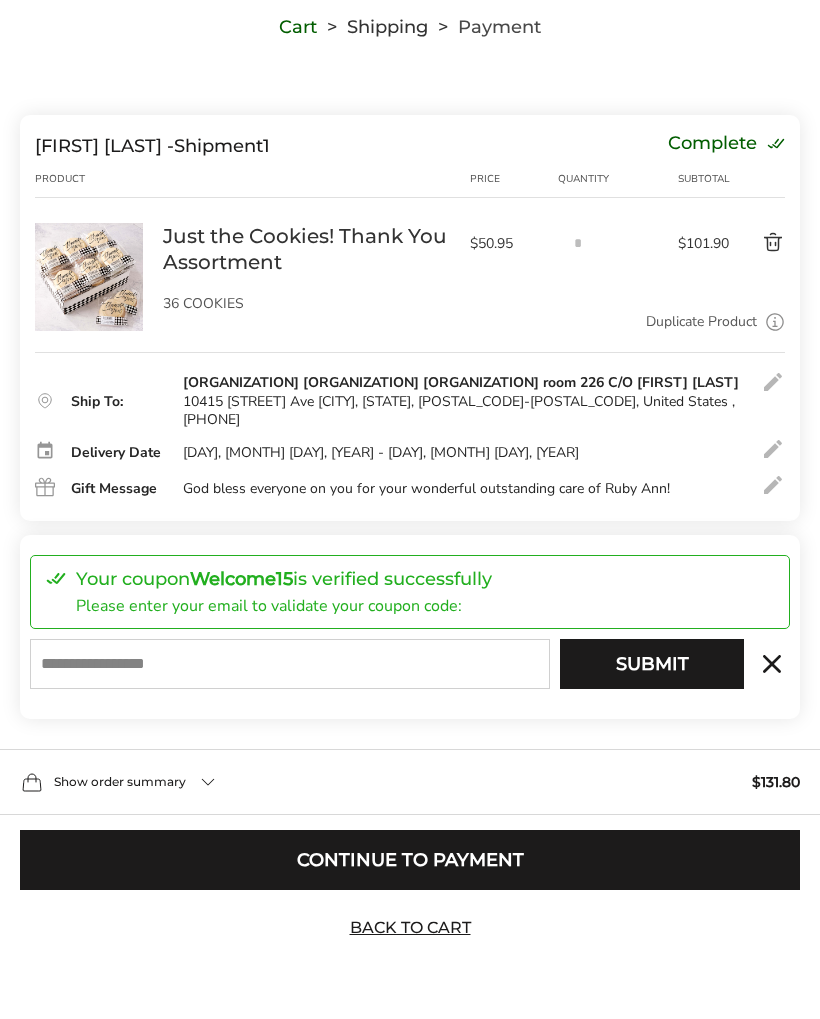 click at bounding box center (290, 664) 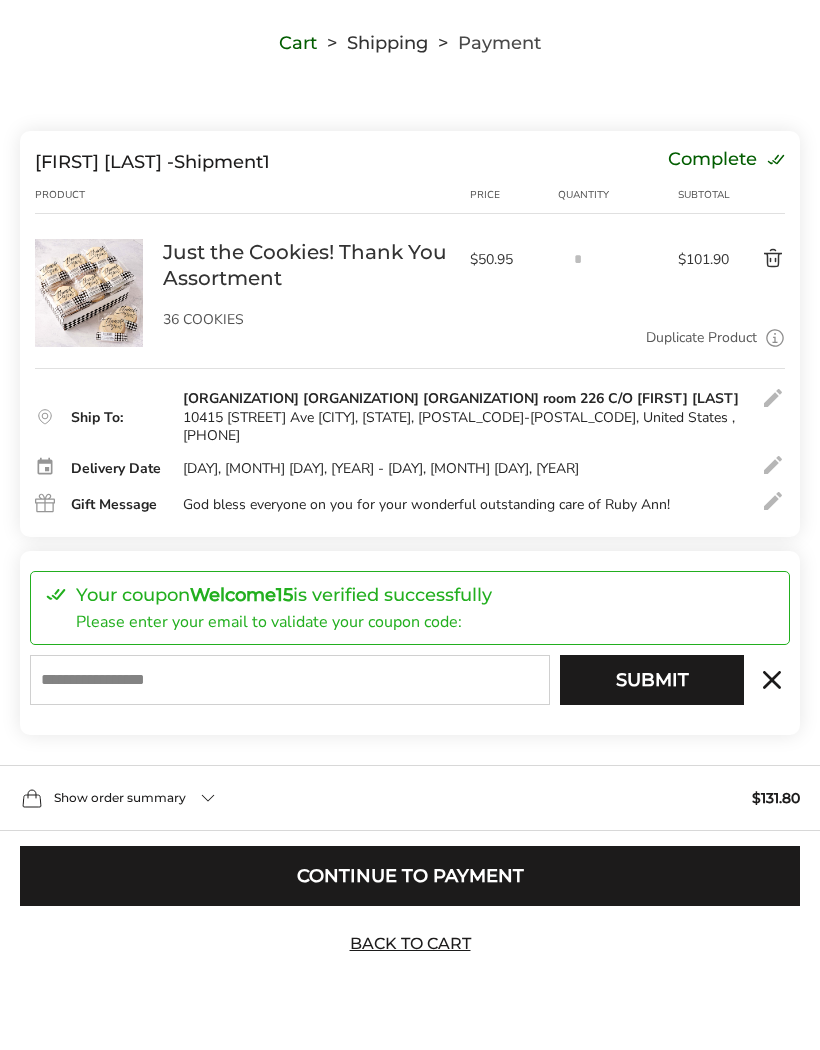scroll, scrollTop: 163, scrollLeft: 0, axis: vertical 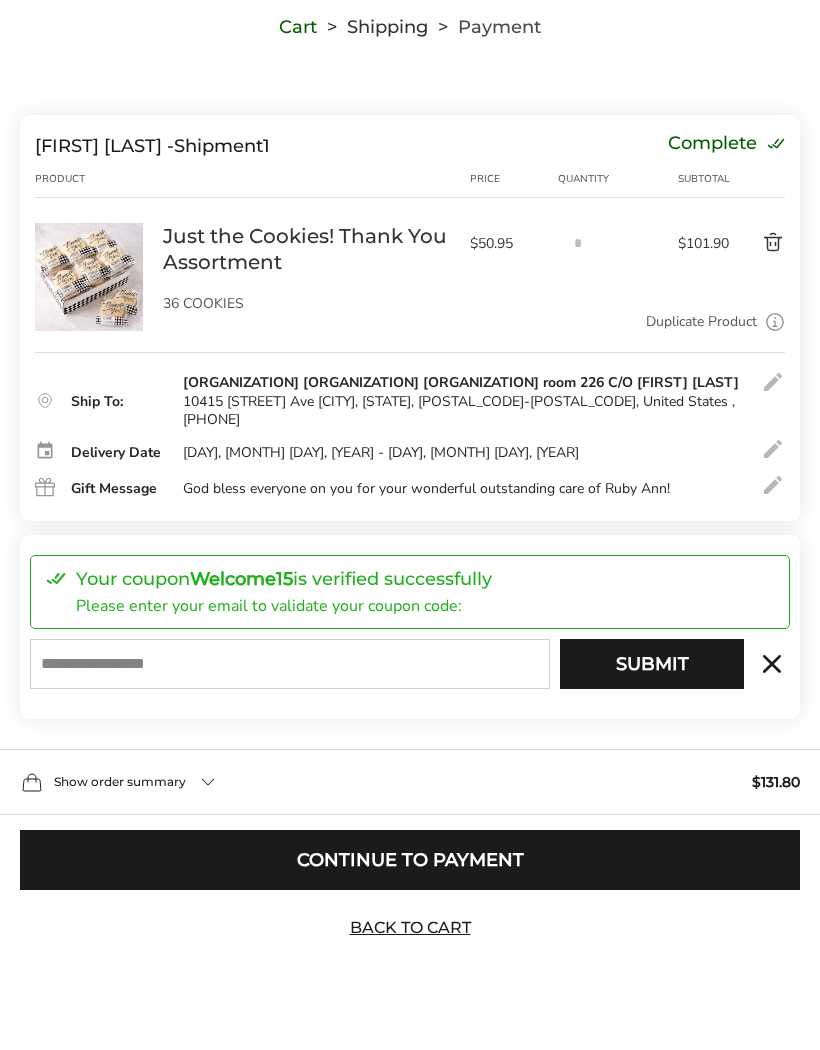 type on "**********" 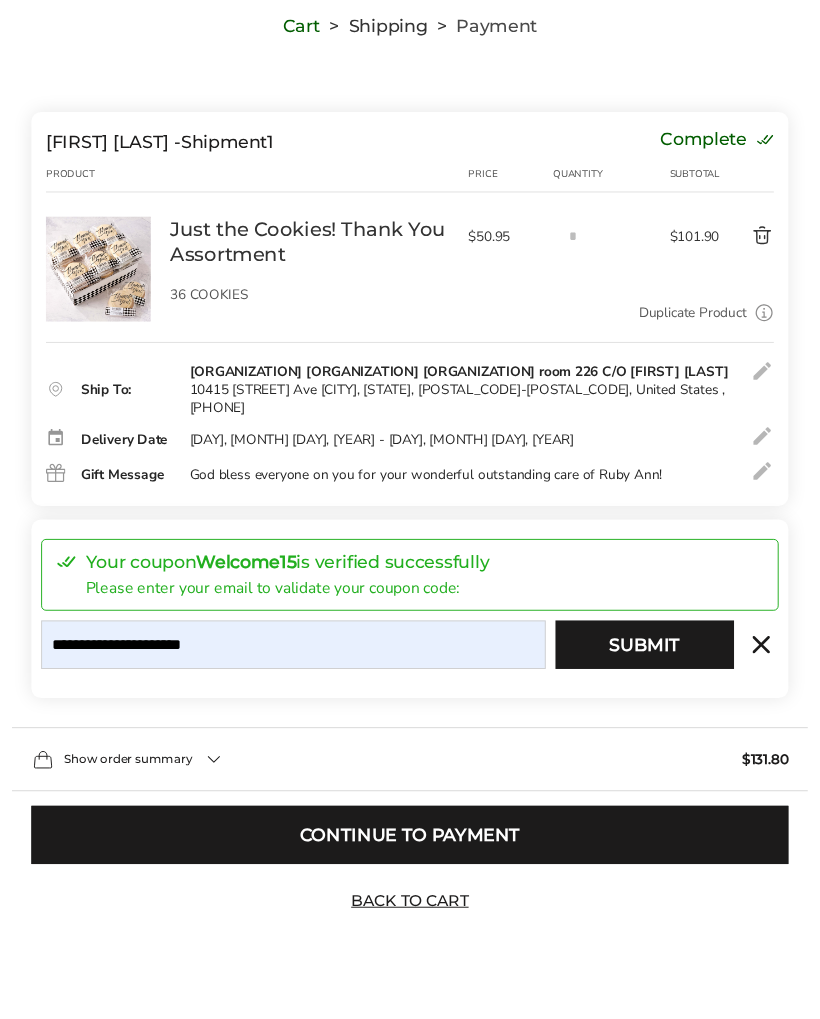 scroll, scrollTop: 194, scrollLeft: 0, axis: vertical 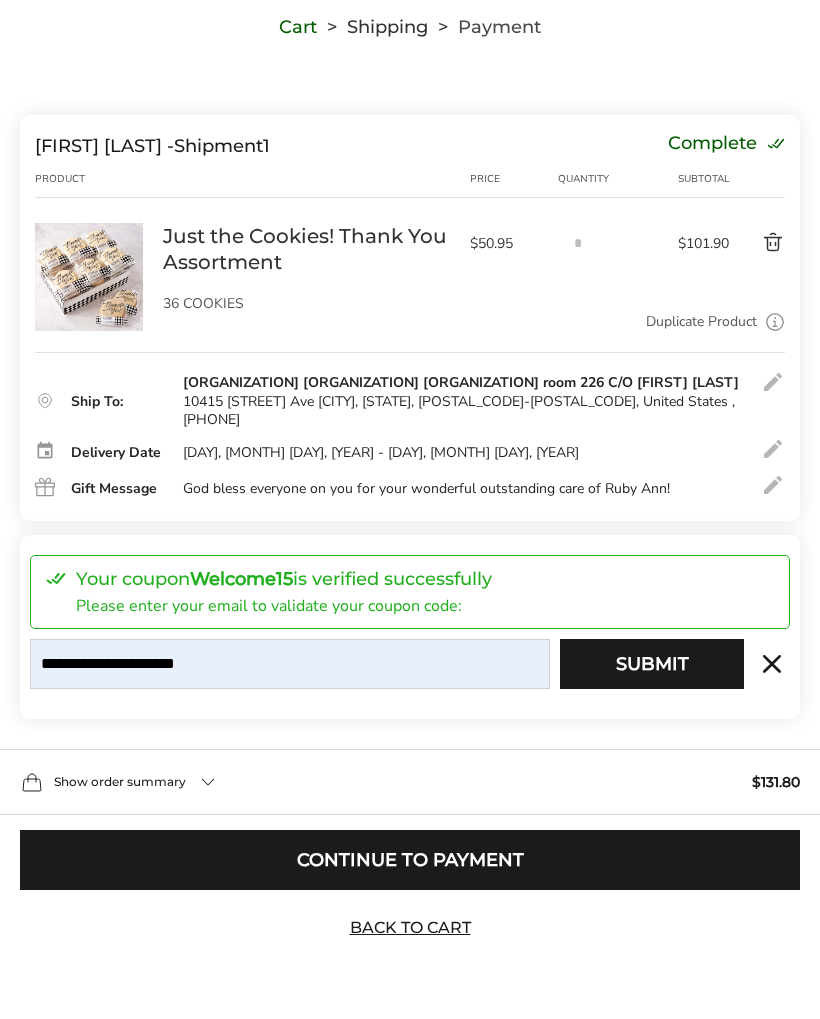 click on "Submit" at bounding box center (652, 664) 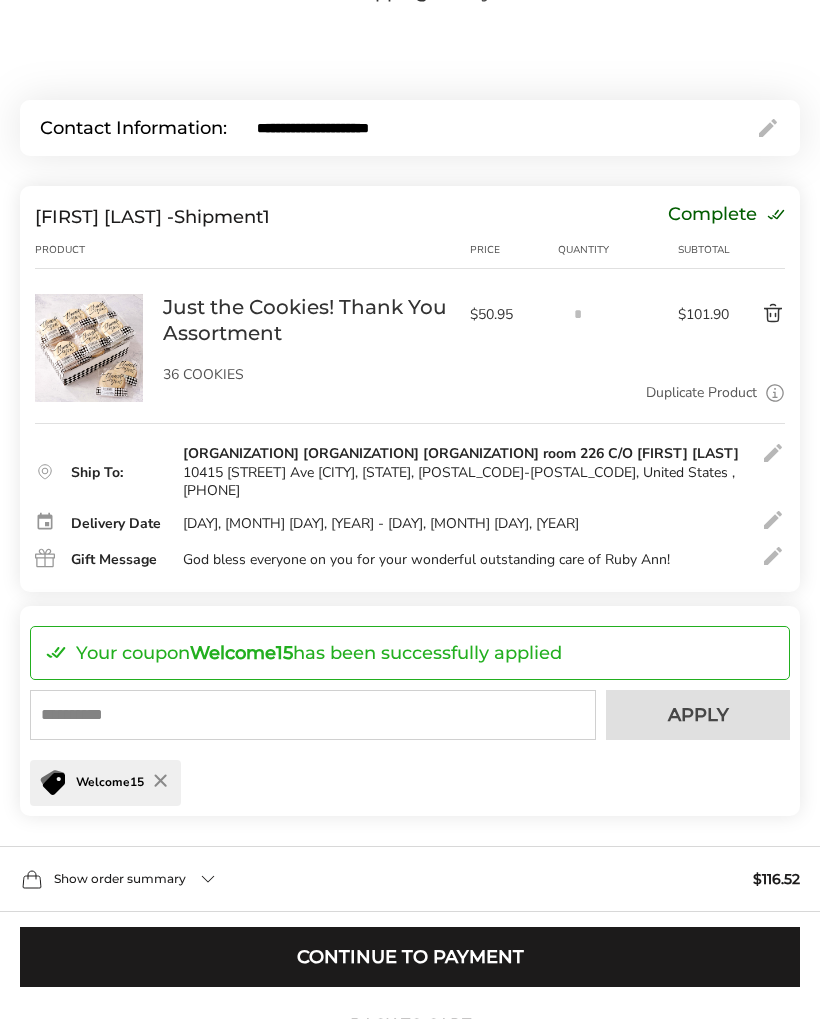 scroll, scrollTop: 326, scrollLeft: 0, axis: vertical 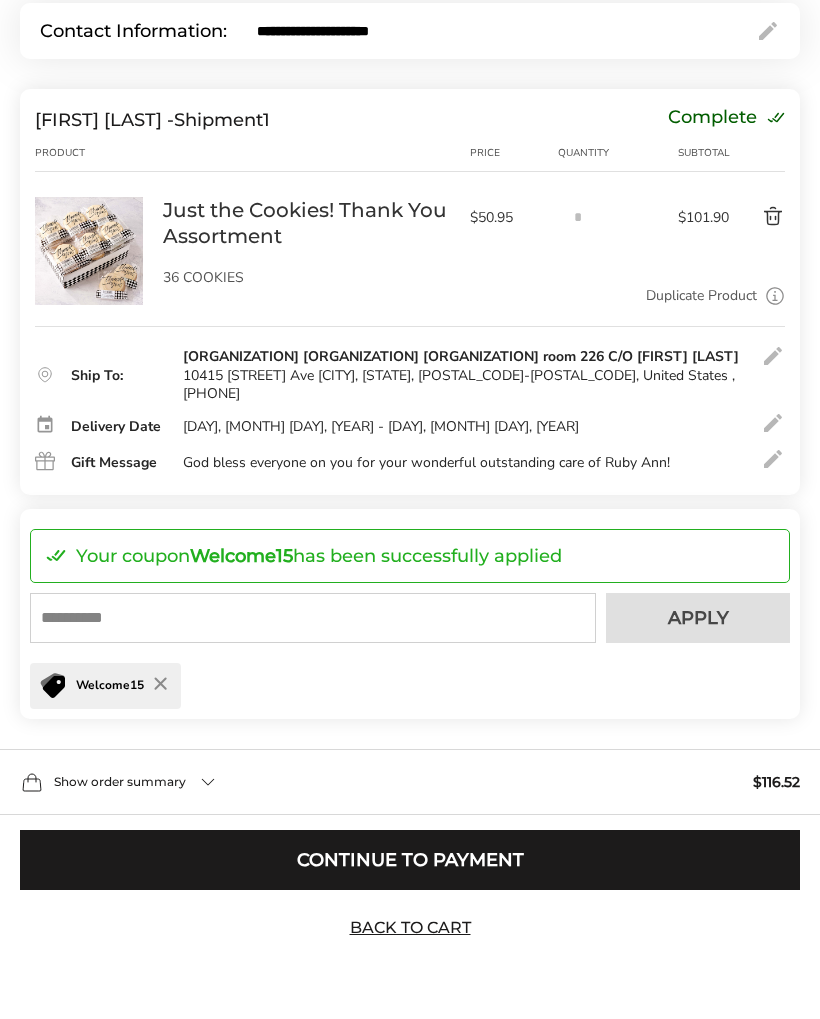 click on "Continue to Payment" at bounding box center (410, 860) 